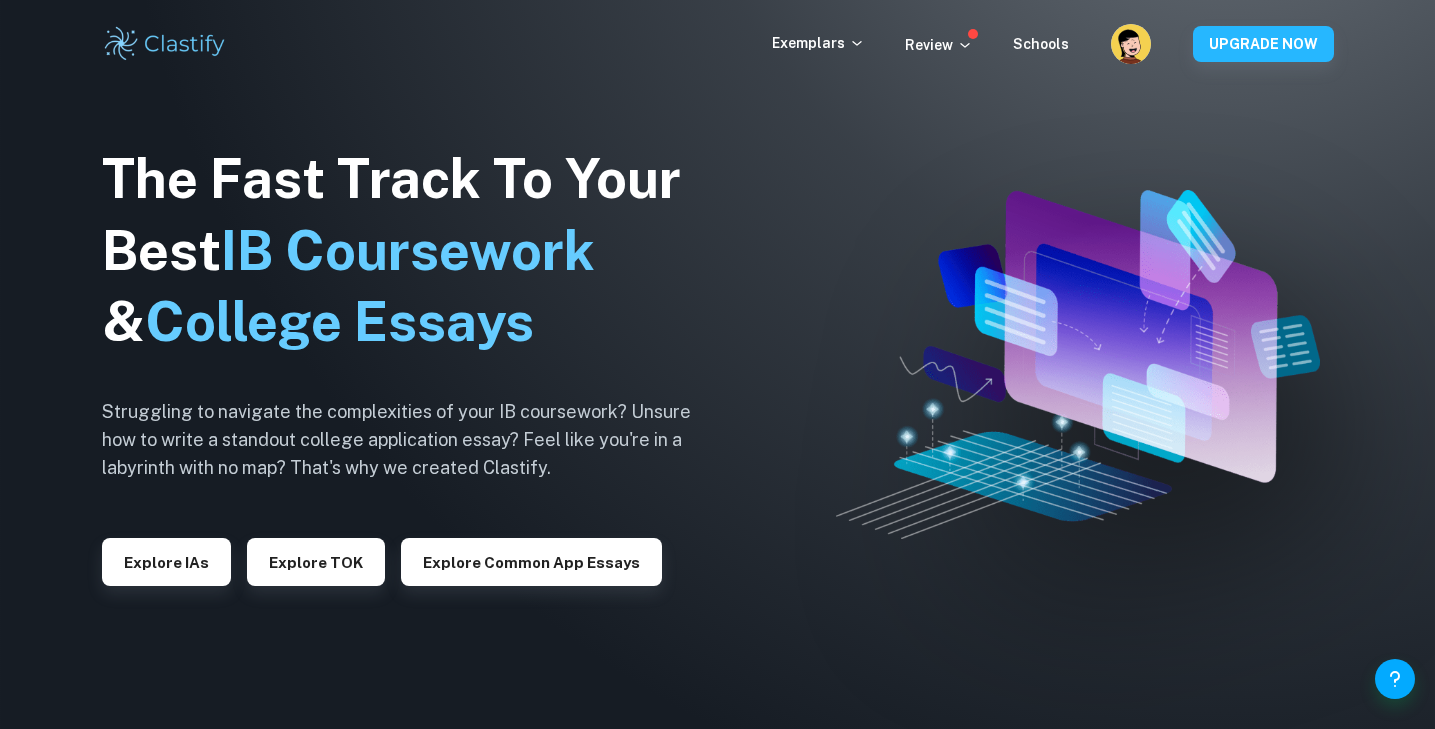 scroll, scrollTop: 0, scrollLeft: 0, axis: both 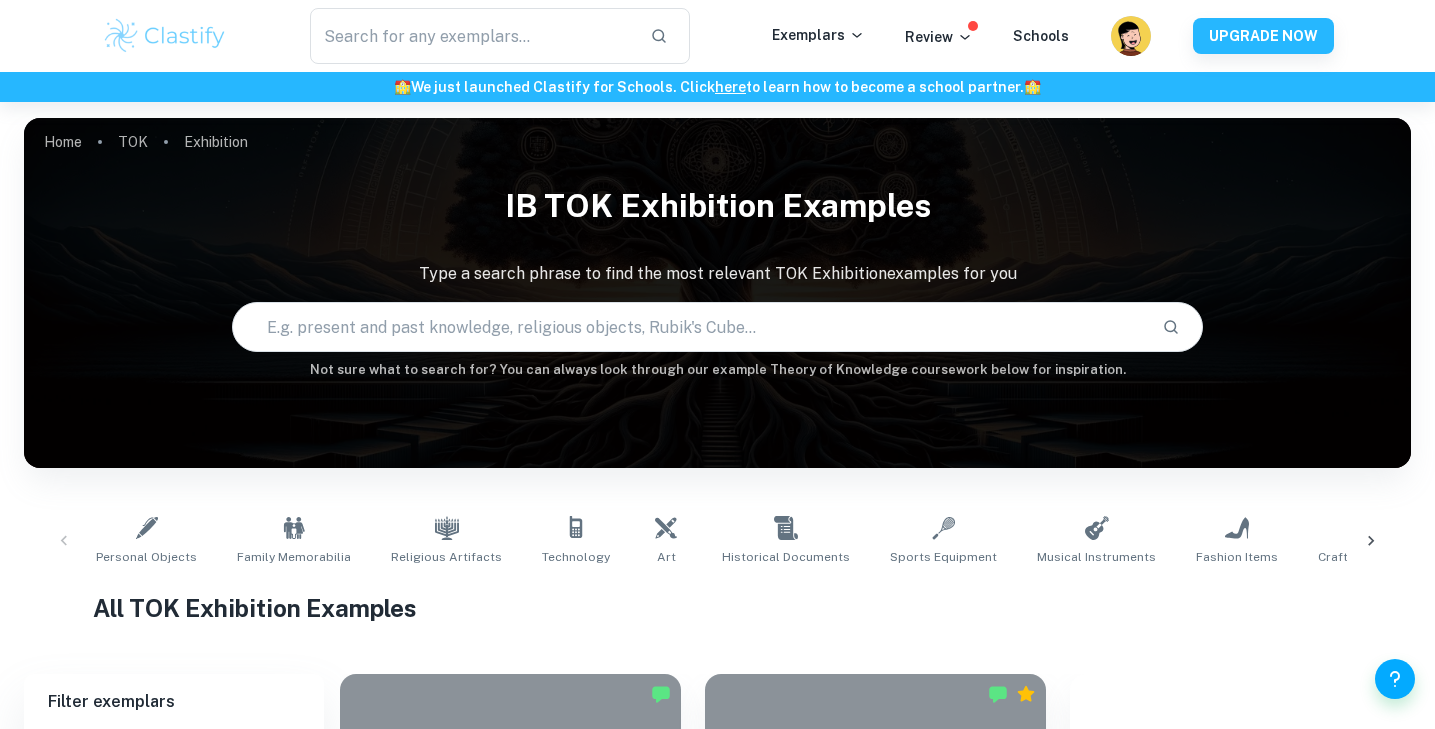 click at bounding box center (689, 327) 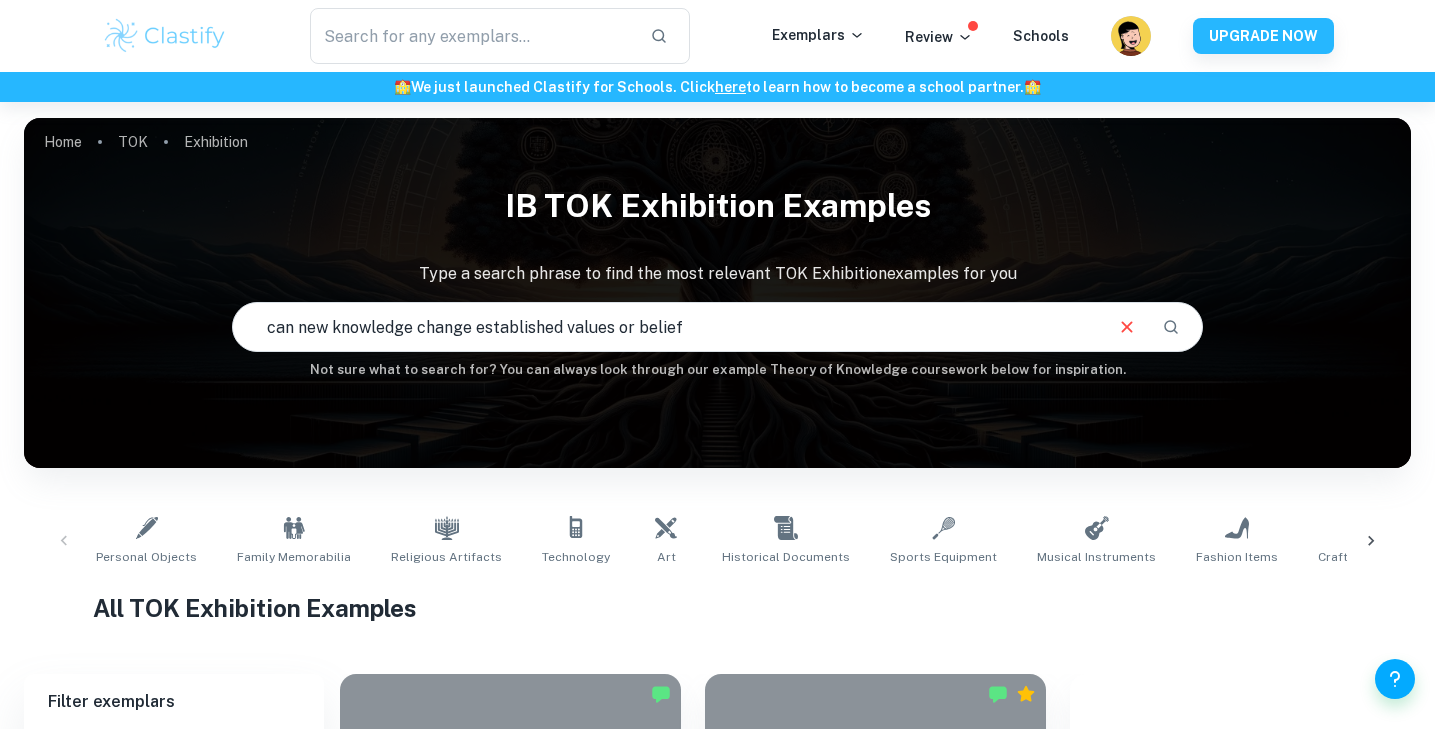 type on "can new knowledge change established values or belief" 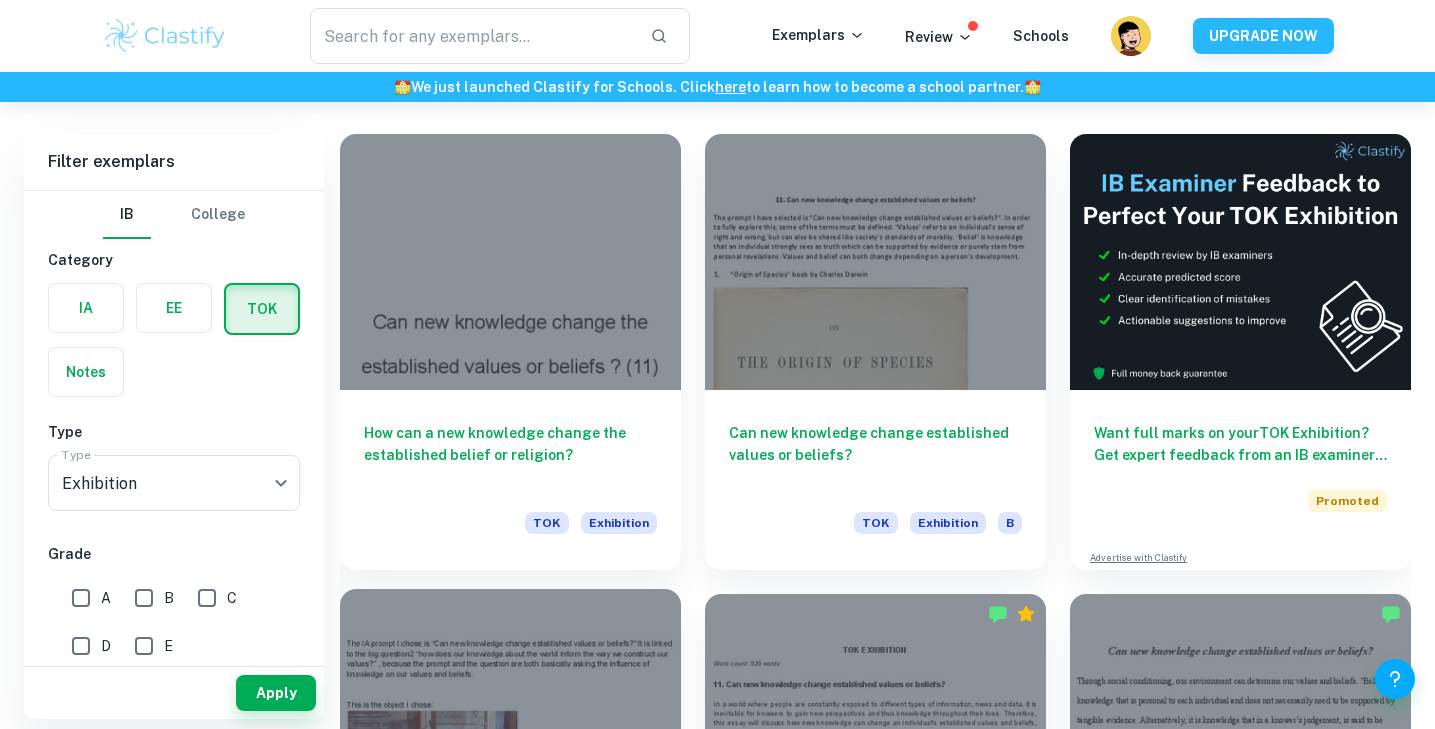 scroll, scrollTop: 459, scrollLeft: 0, axis: vertical 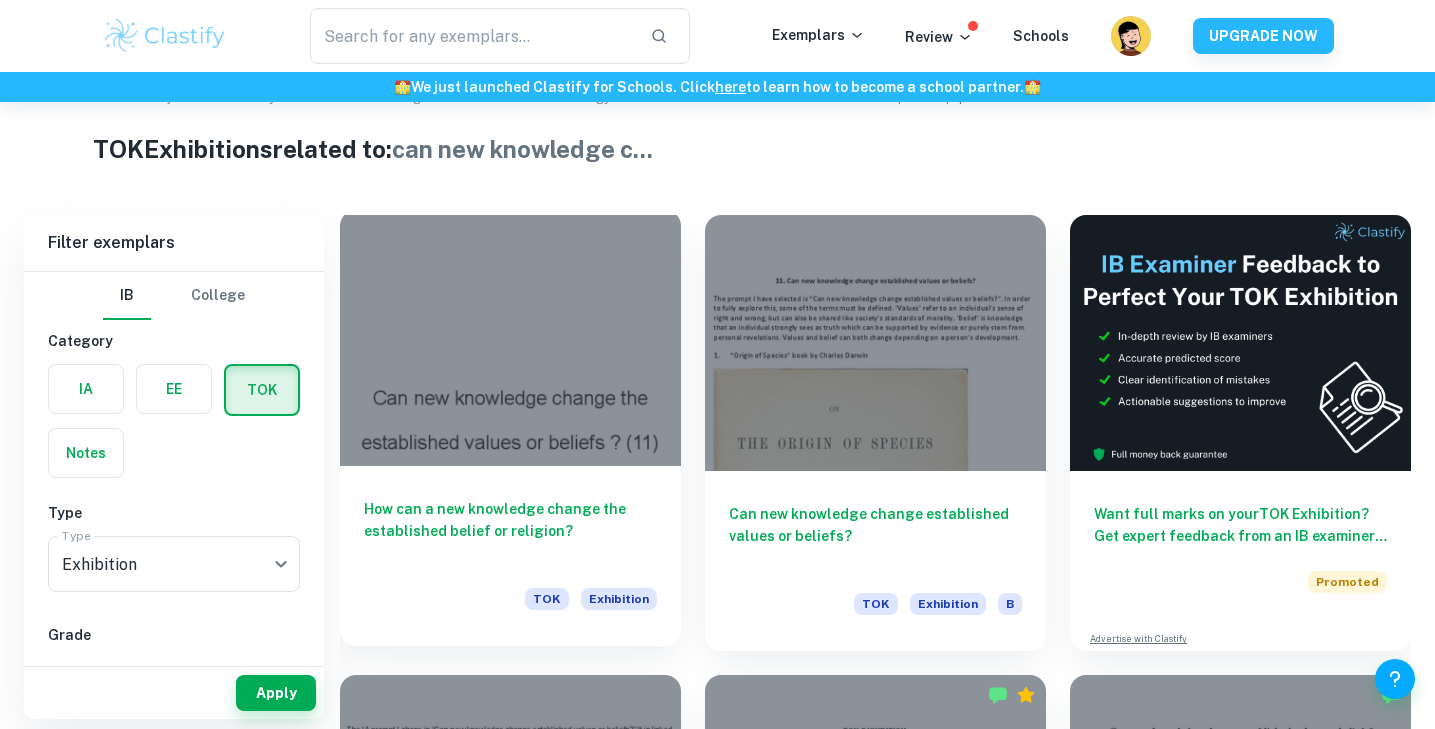 click on "How can a new knowledge change the established belief or religion?" at bounding box center (510, 531) 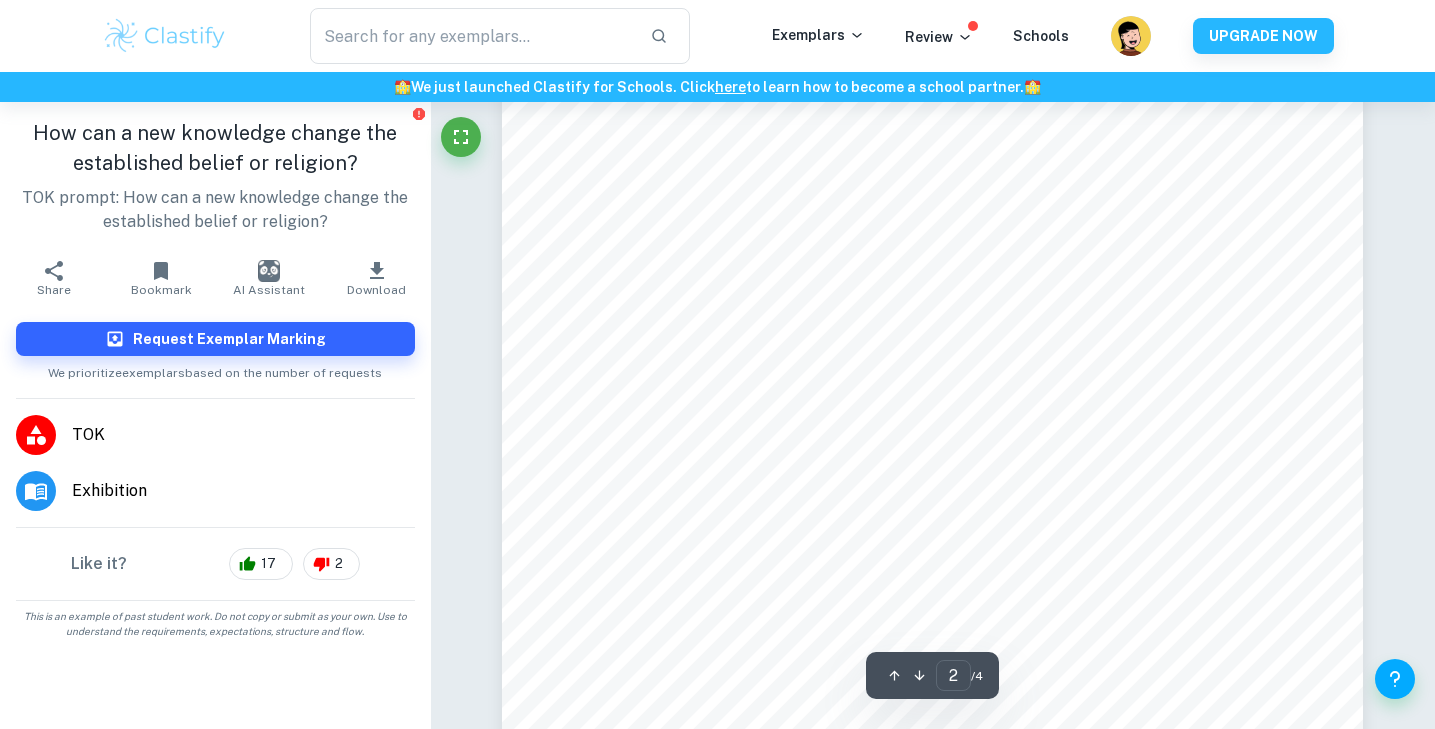 scroll, scrollTop: 1954, scrollLeft: 0, axis: vertical 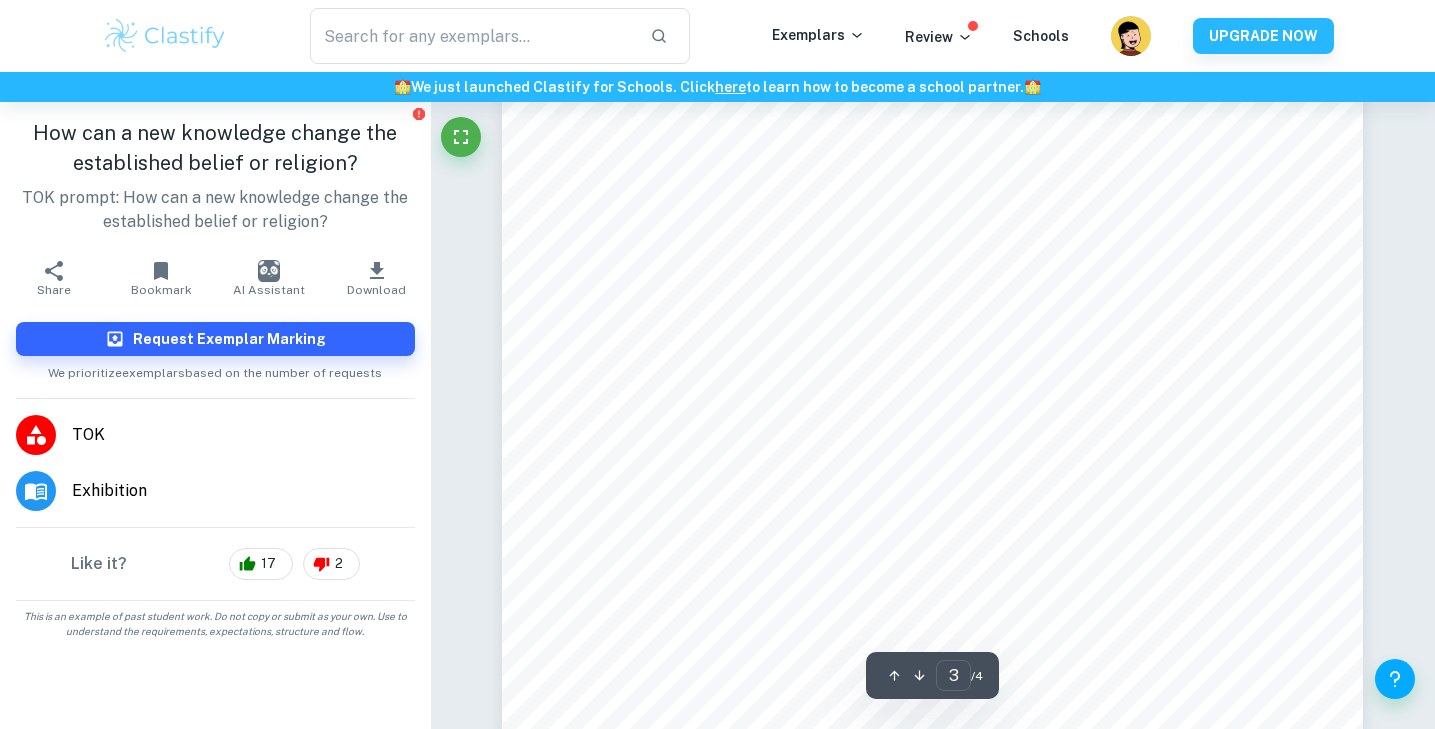 type on "4" 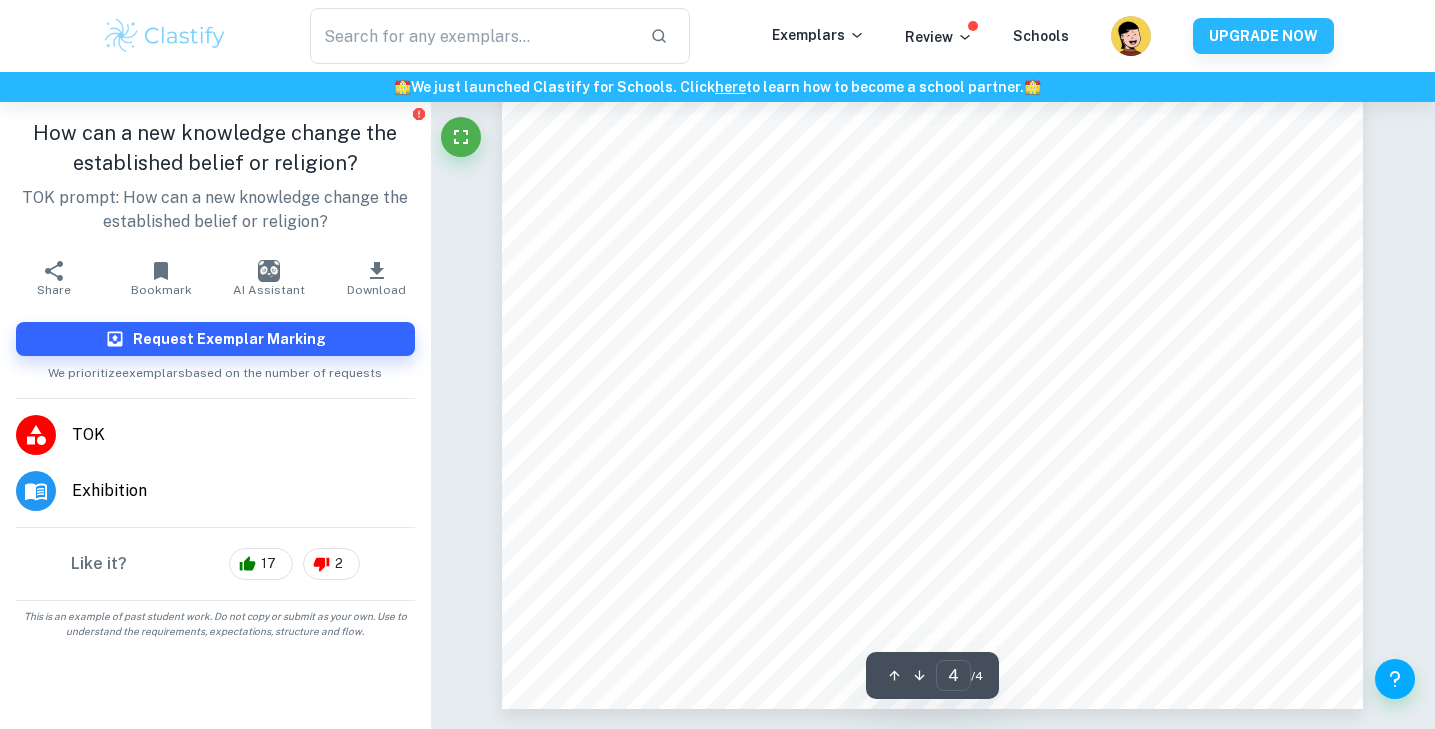 scroll, scrollTop: 4585, scrollLeft: 0, axis: vertical 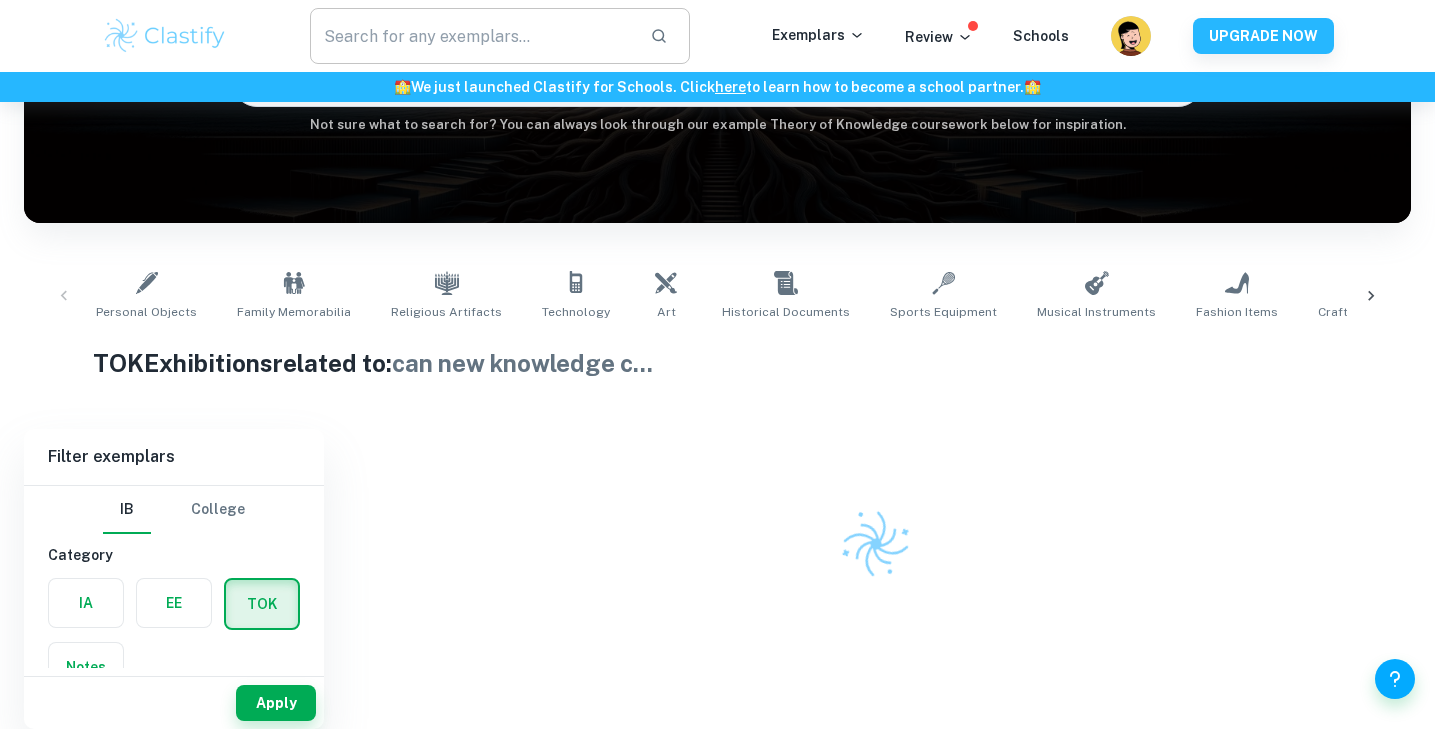 click at bounding box center (472, 36) 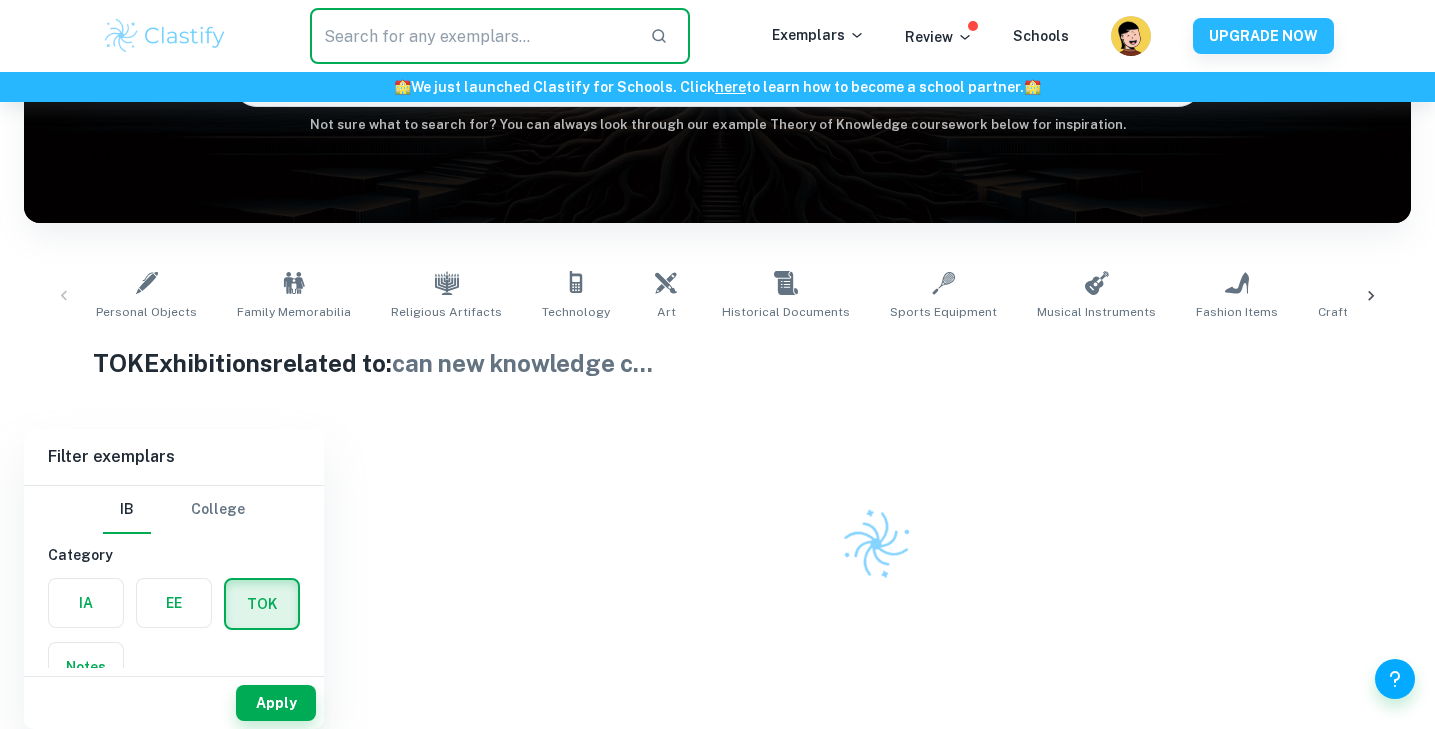 paste on "can new knowledge change established values or belief" 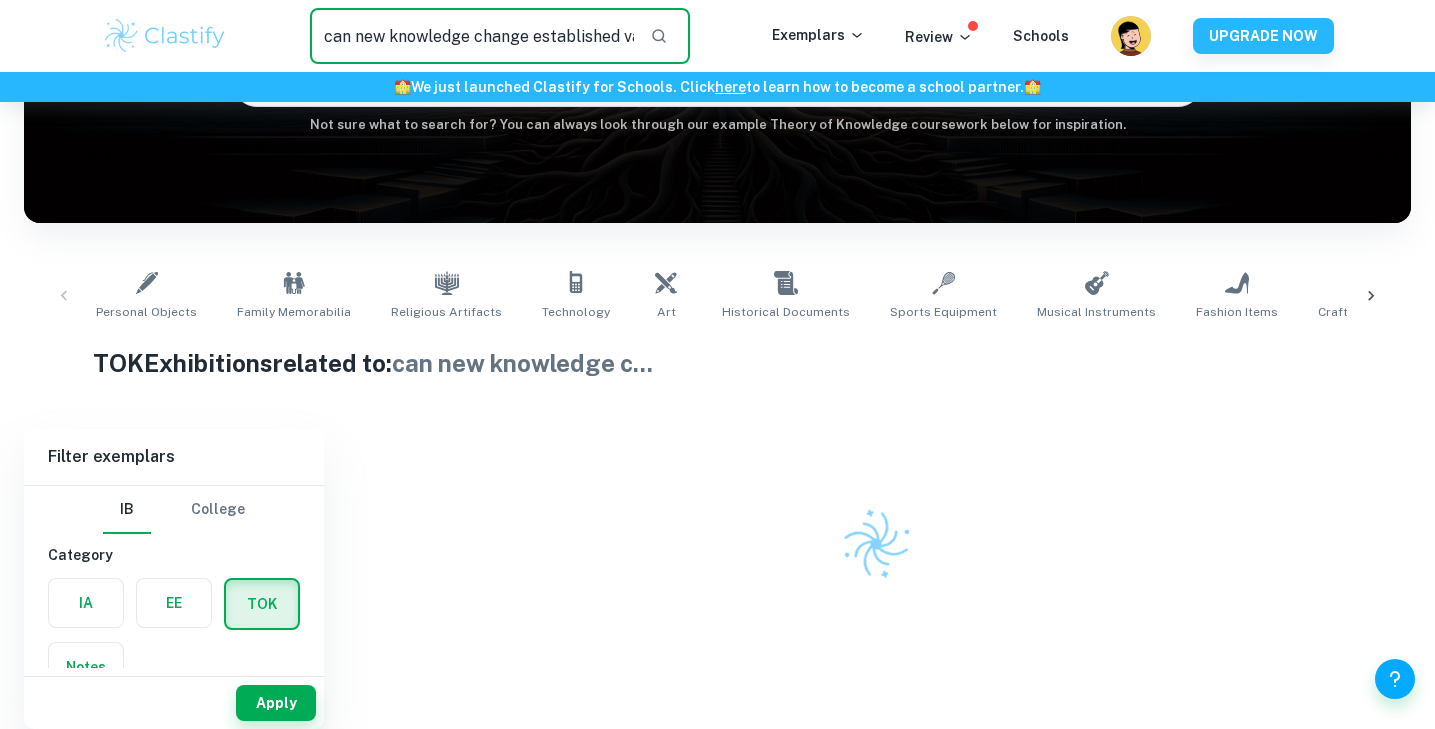 type on "can new knowledge change established values or belief" 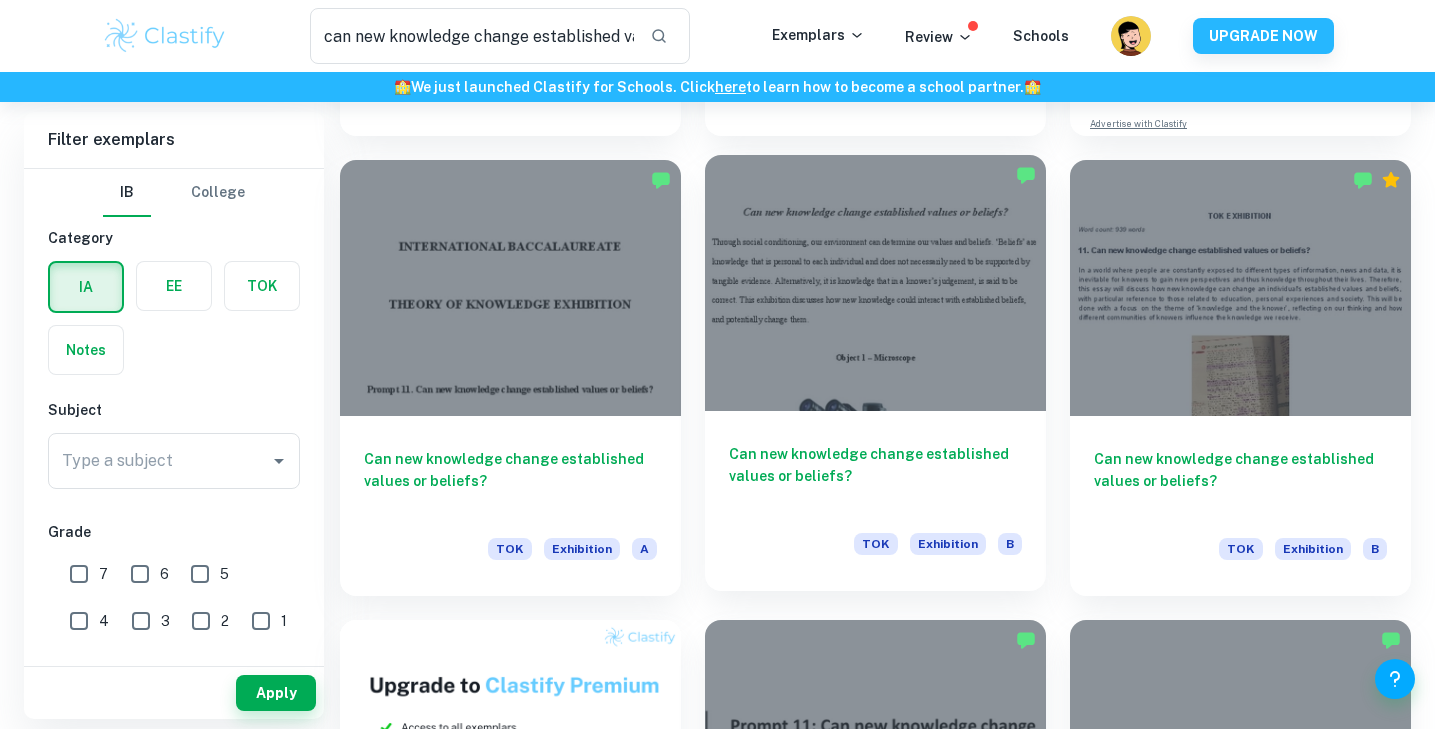 scroll, scrollTop: 537, scrollLeft: 0, axis: vertical 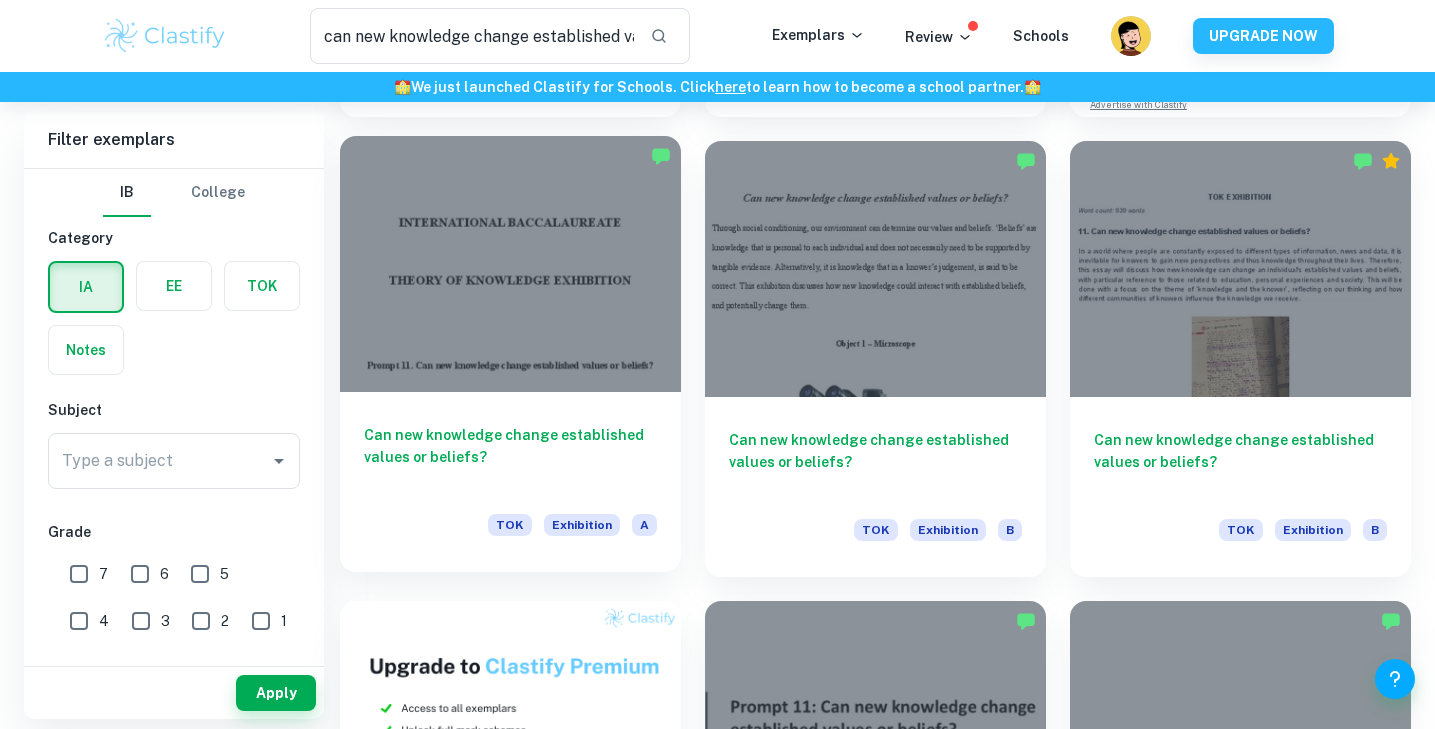 click on "Can new knowledge change established values or beliefs?" at bounding box center [510, 457] 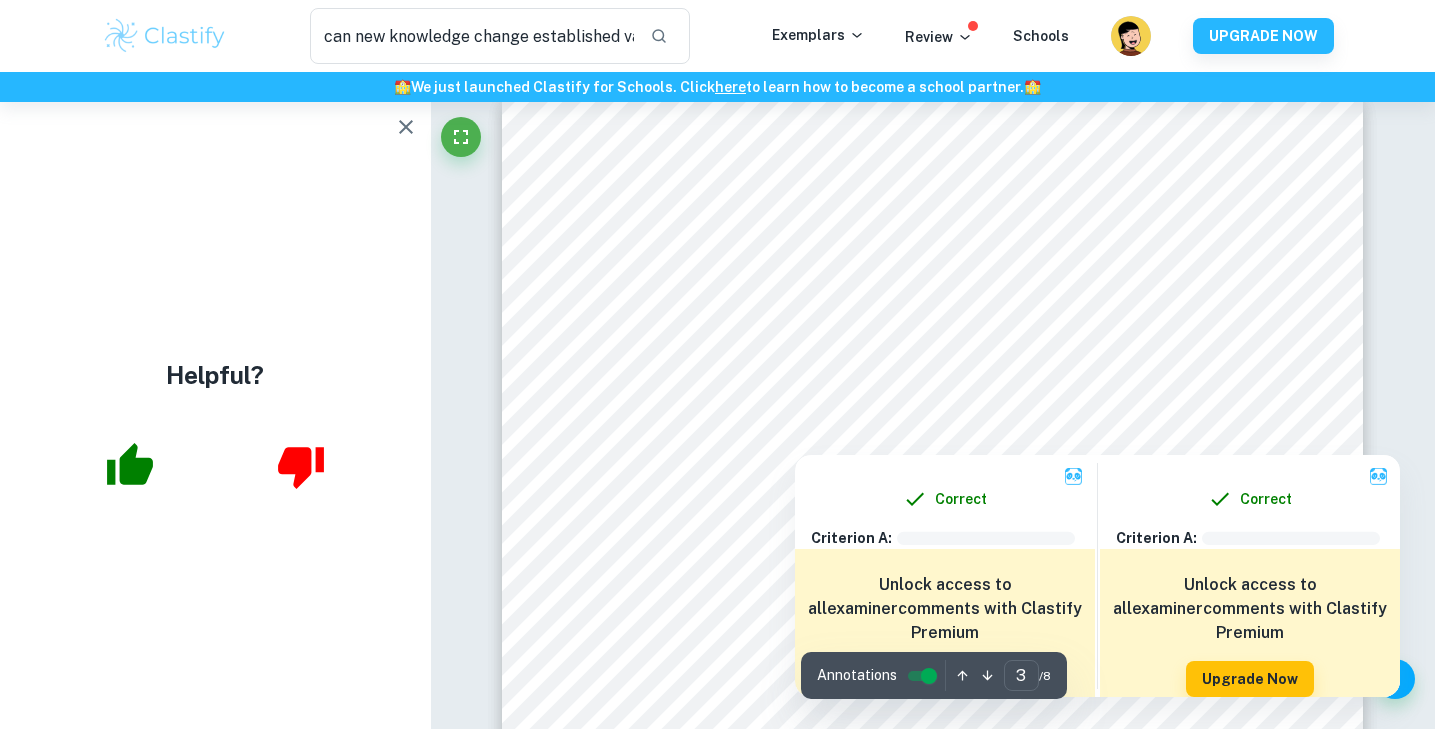 scroll, scrollTop: 2553, scrollLeft: 0, axis: vertical 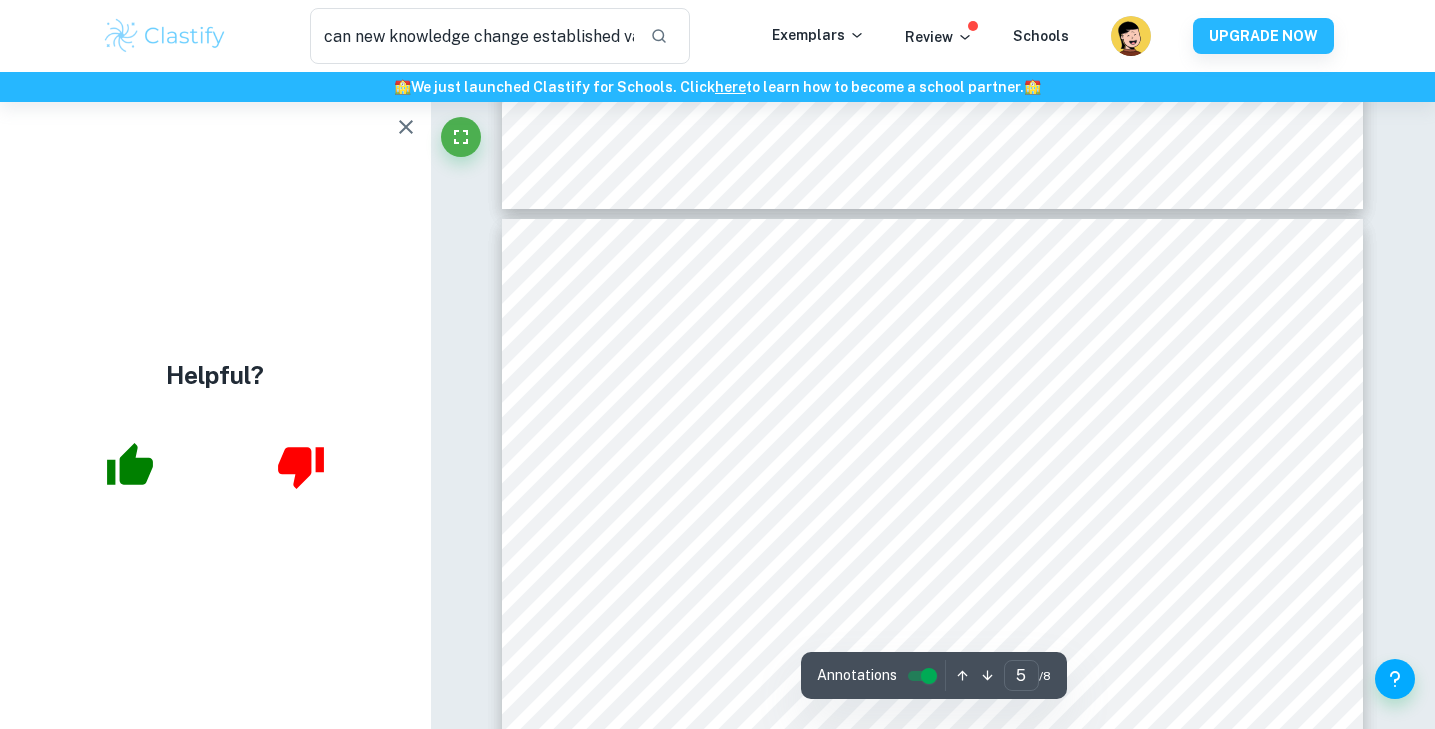 type on "6" 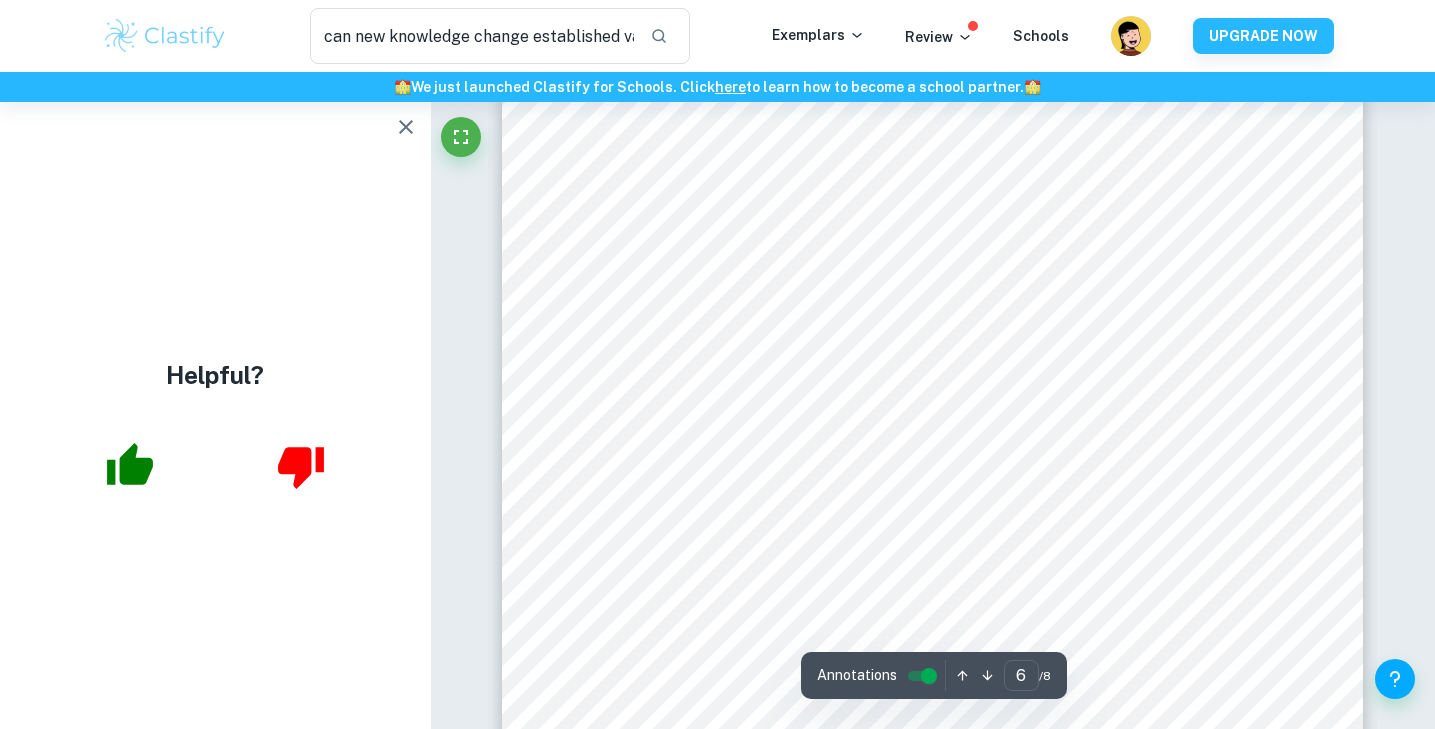 scroll, scrollTop: 6264, scrollLeft: 0, axis: vertical 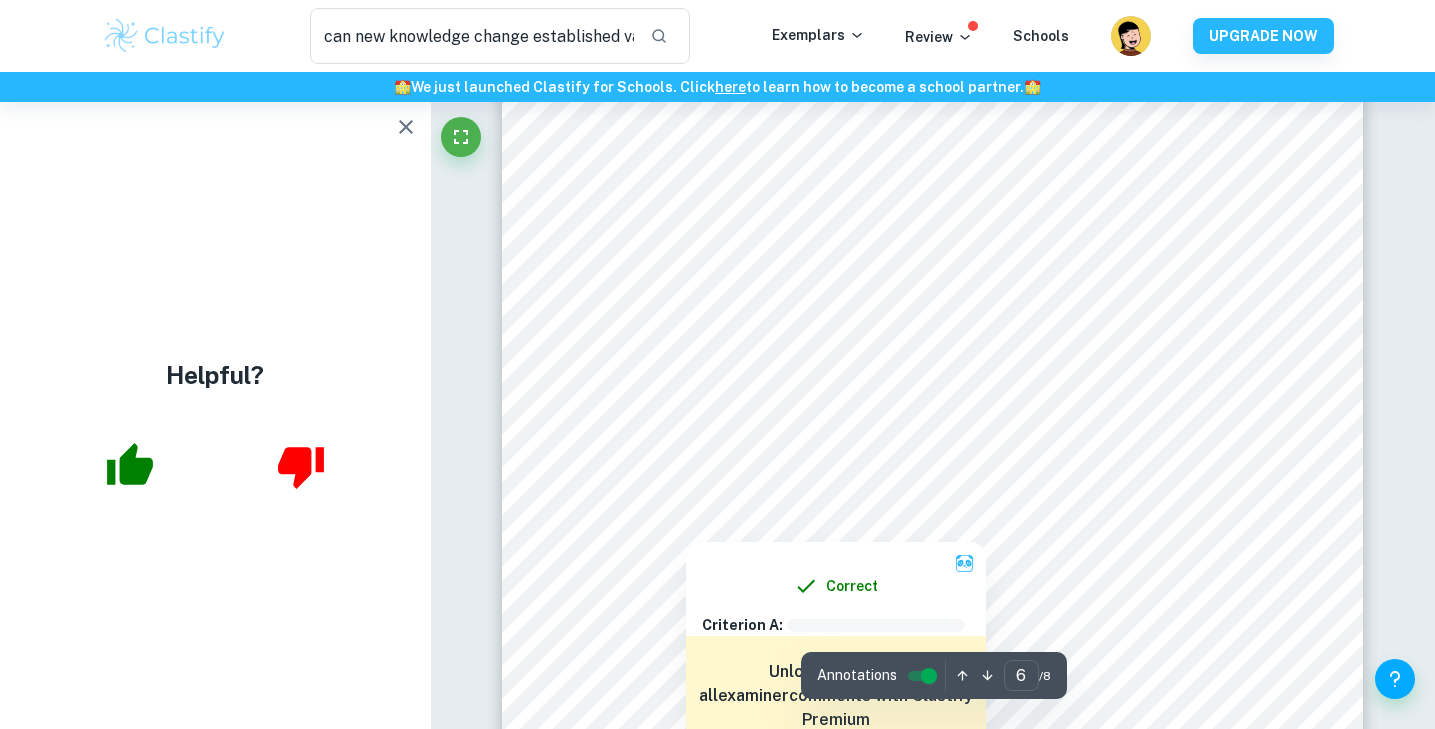 click at bounding box center [1119, 305] 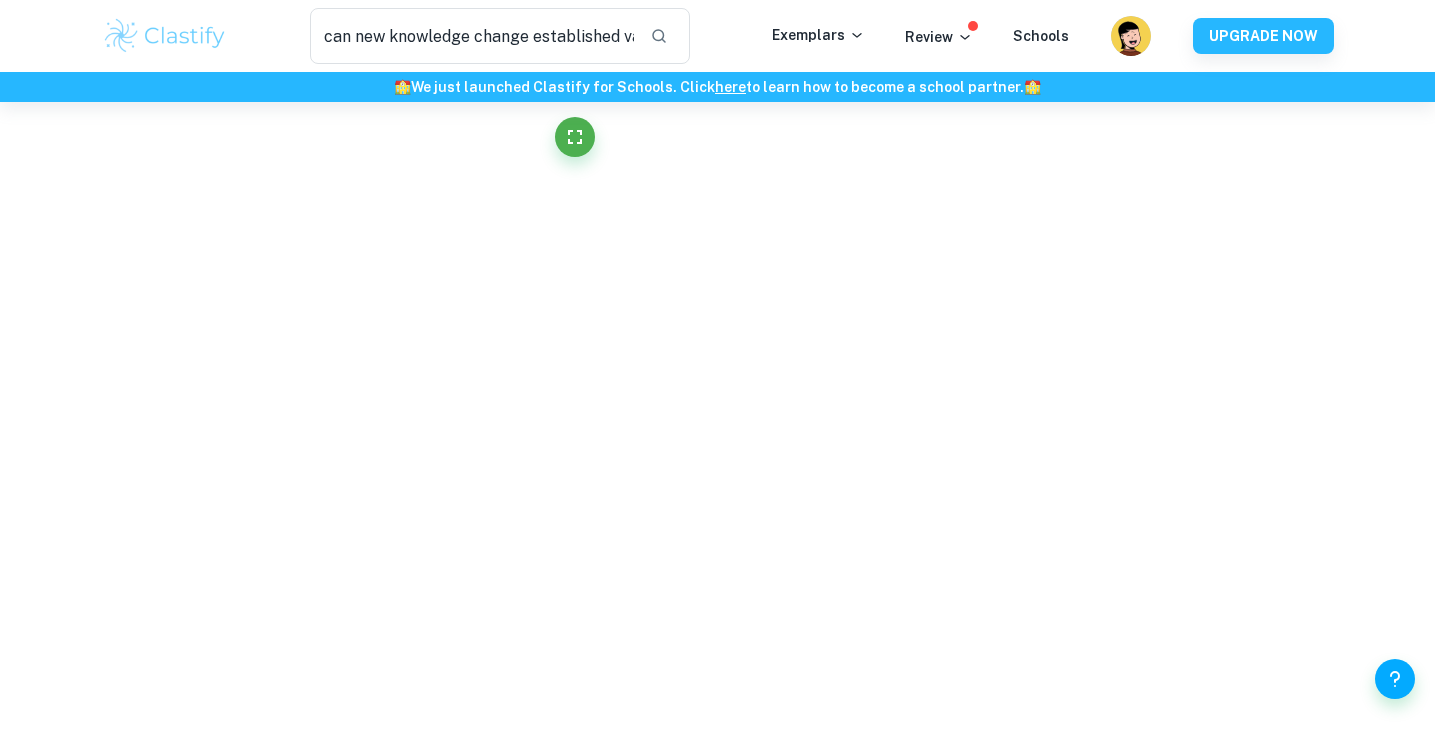 scroll, scrollTop: 907, scrollLeft: 0, axis: vertical 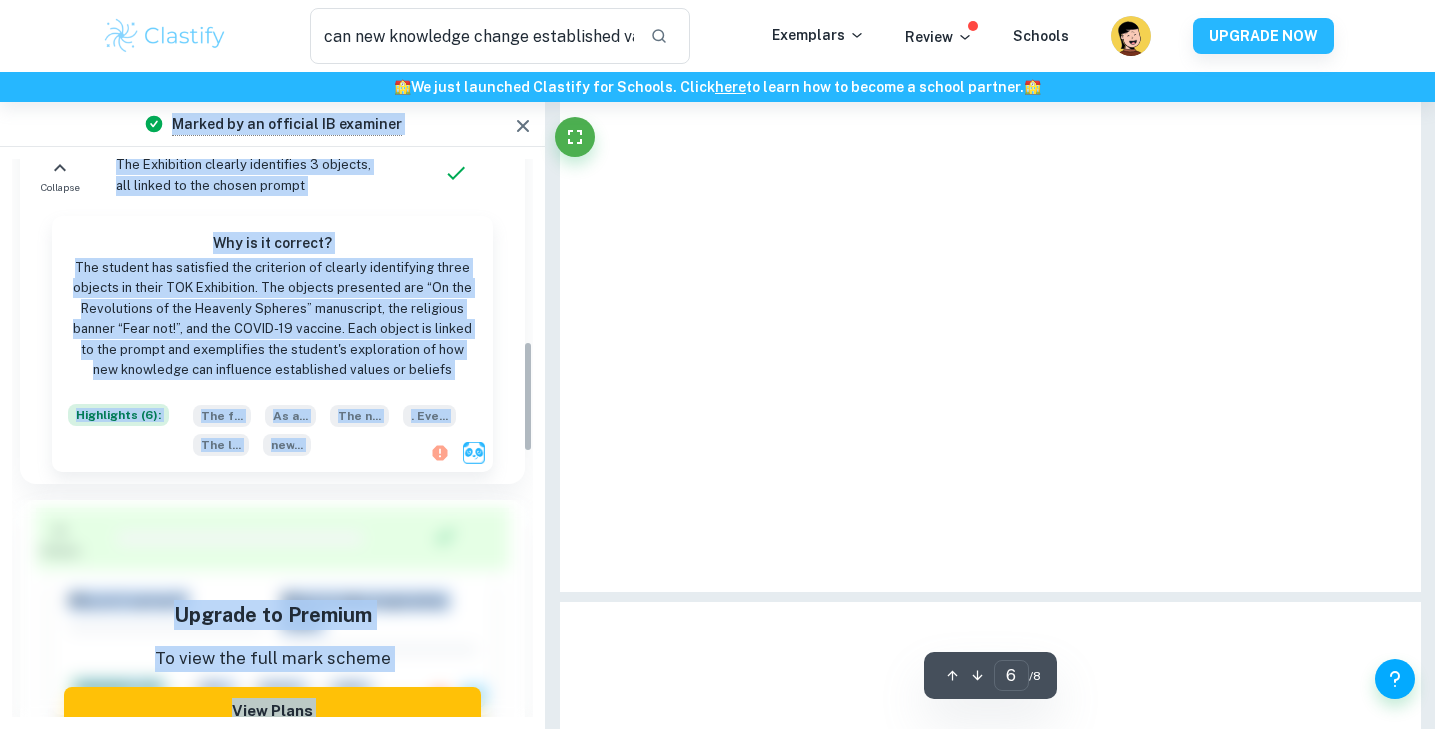 drag, startPoint x: 999, startPoint y: 300, endPoint x: 1077, endPoint y: 354, distance: 94.86833 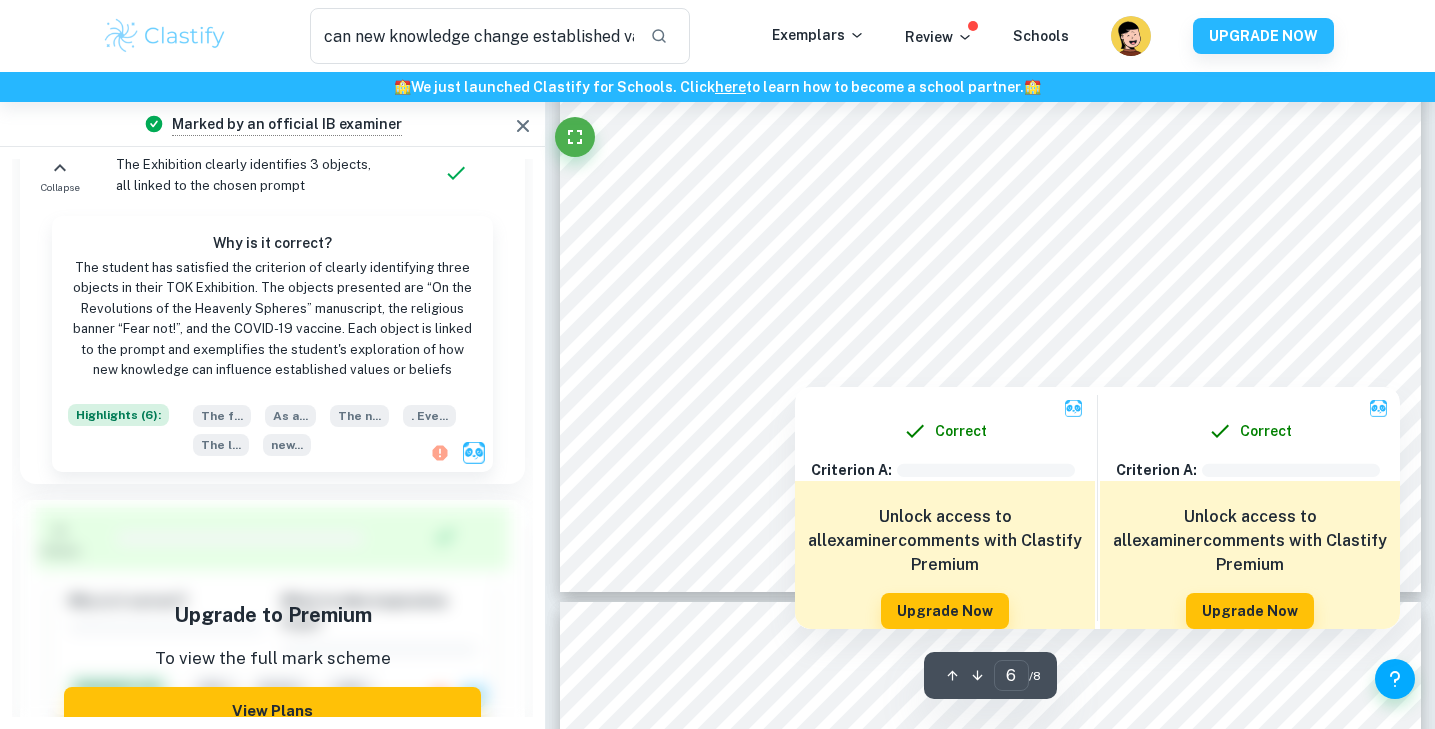 click at bounding box center [1015, 305] 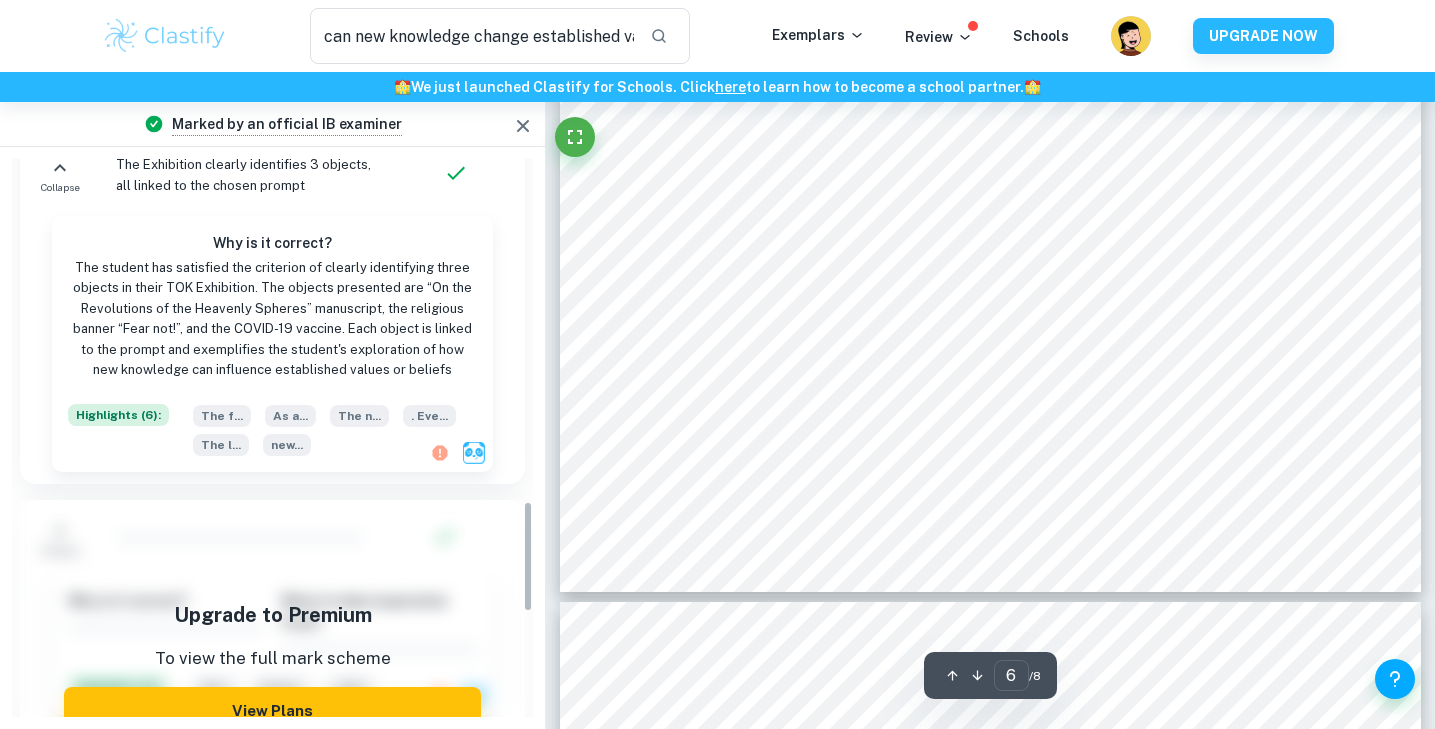 scroll, scrollTop: 1702, scrollLeft: 0, axis: vertical 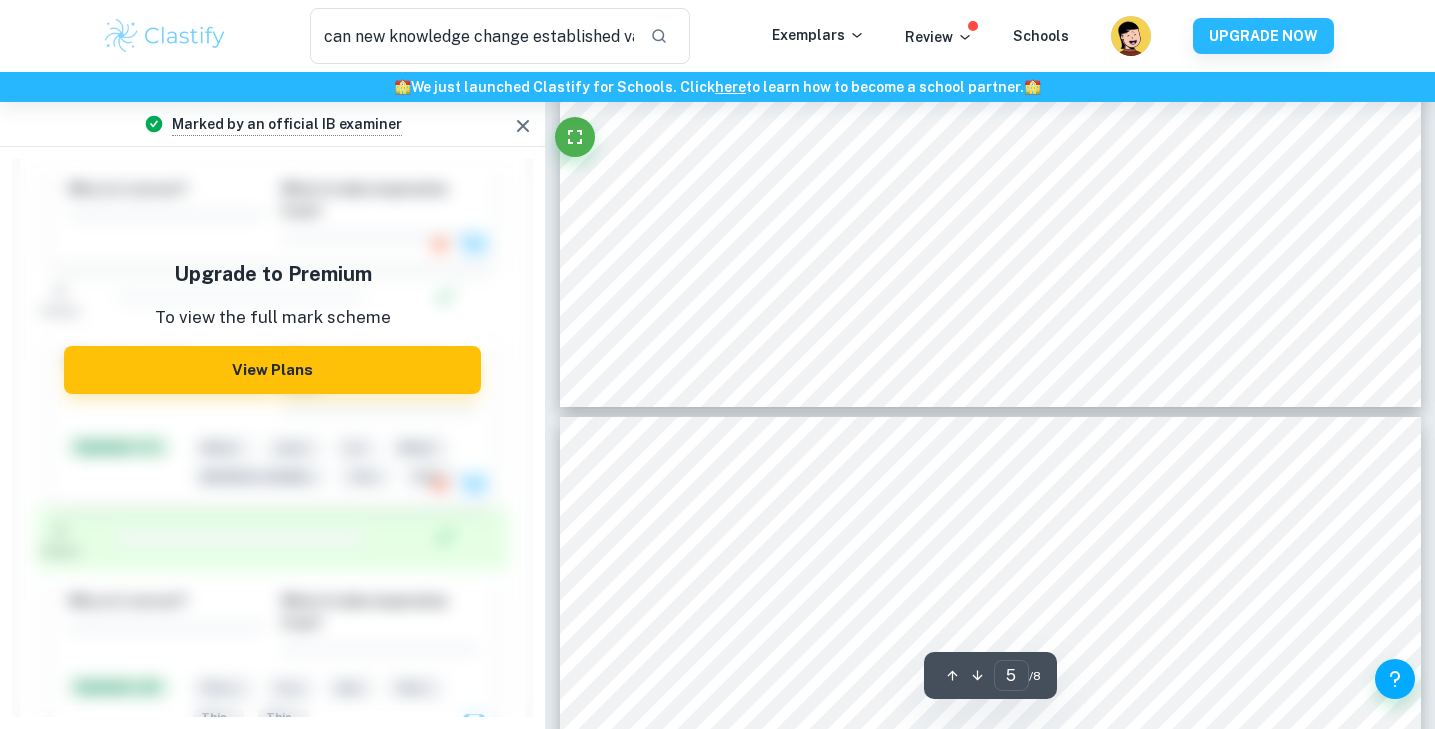 type on "4" 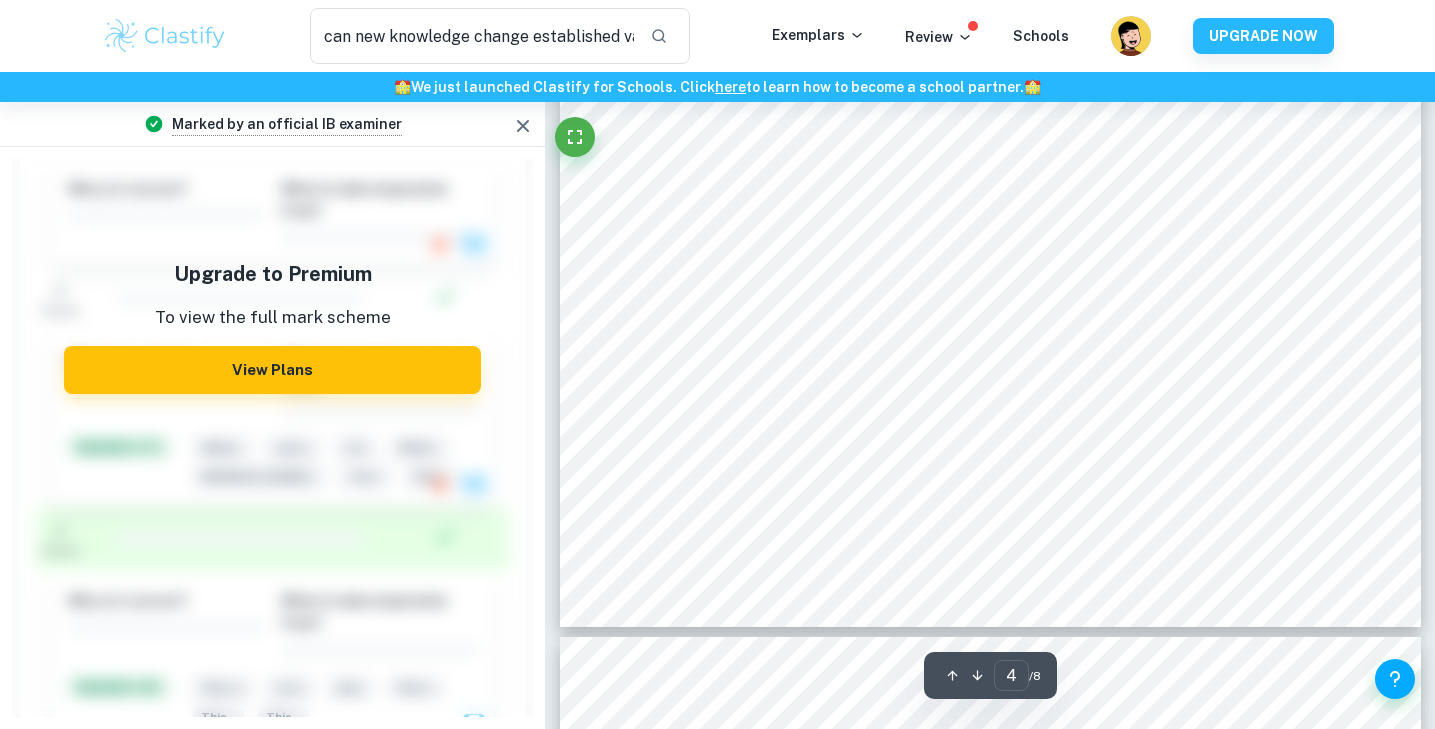 scroll, scrollTop: 3371, scrollLeft: 0, axis: vertical 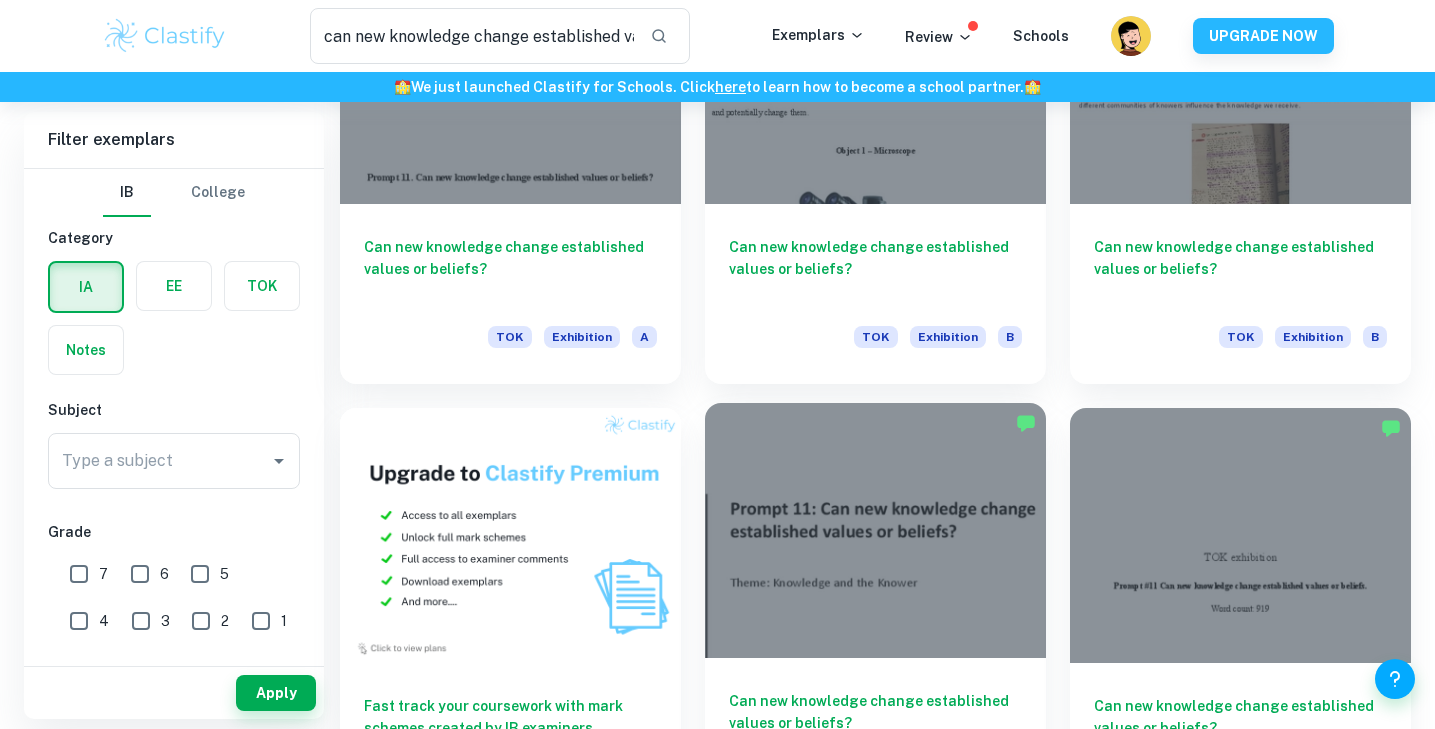 click at bounding box center [875, 531] 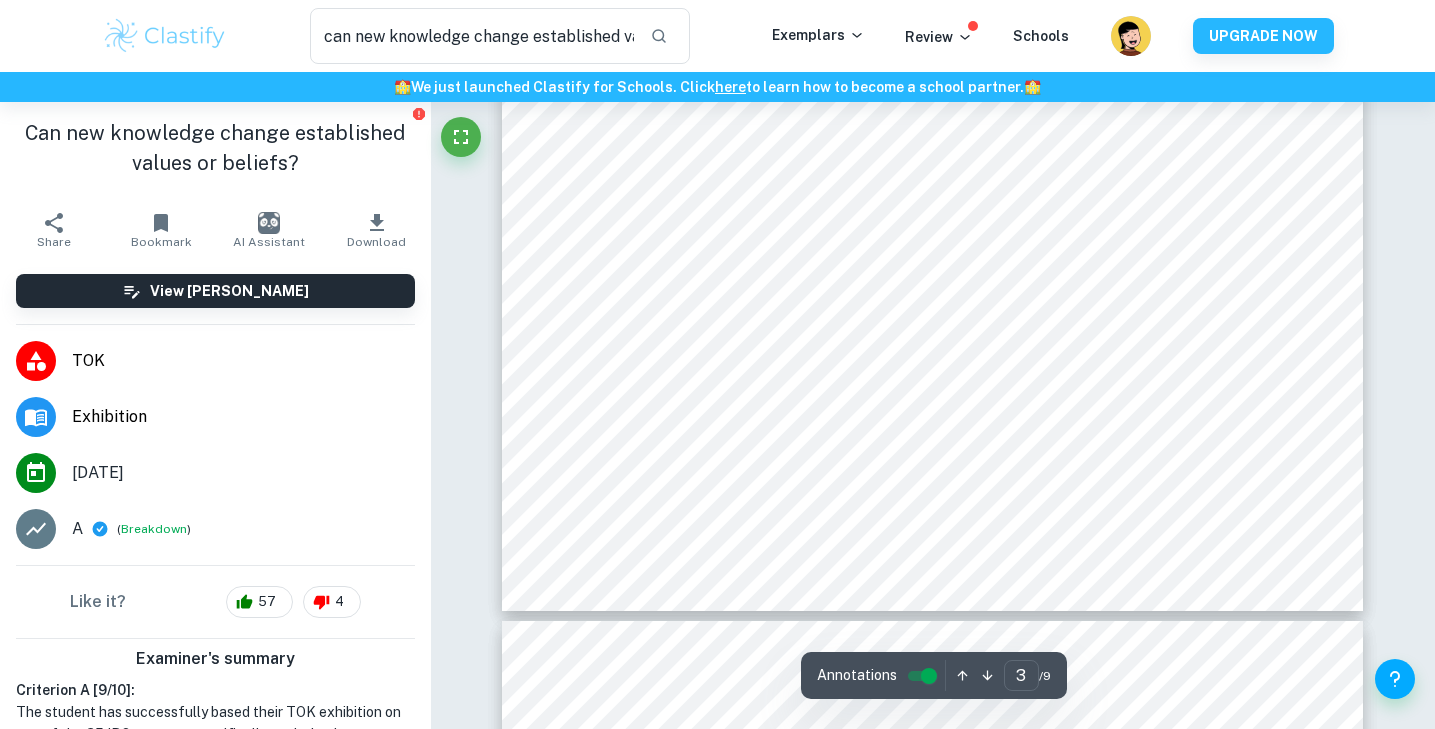 scroll, scrollTop: 3960, scrollLeft: 0, axis: vertical 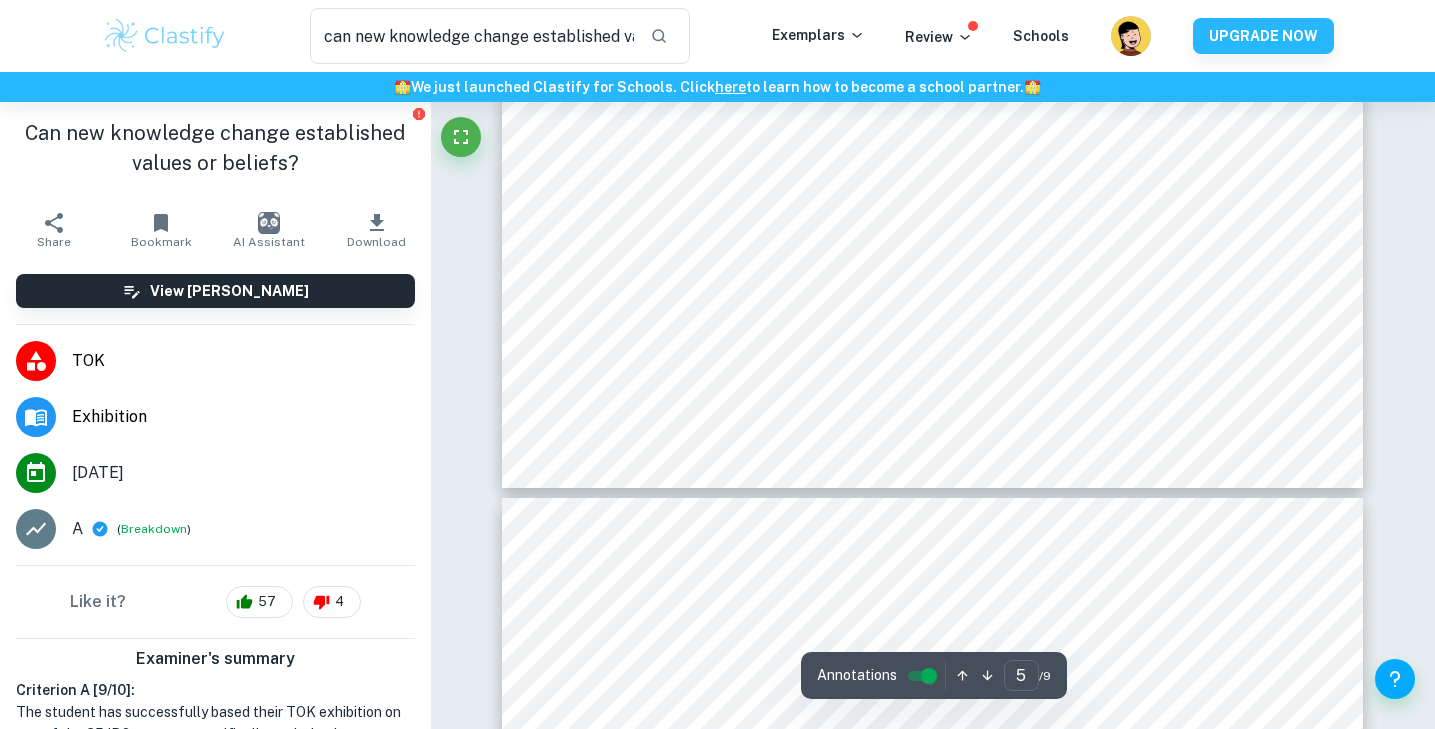 type on "6" 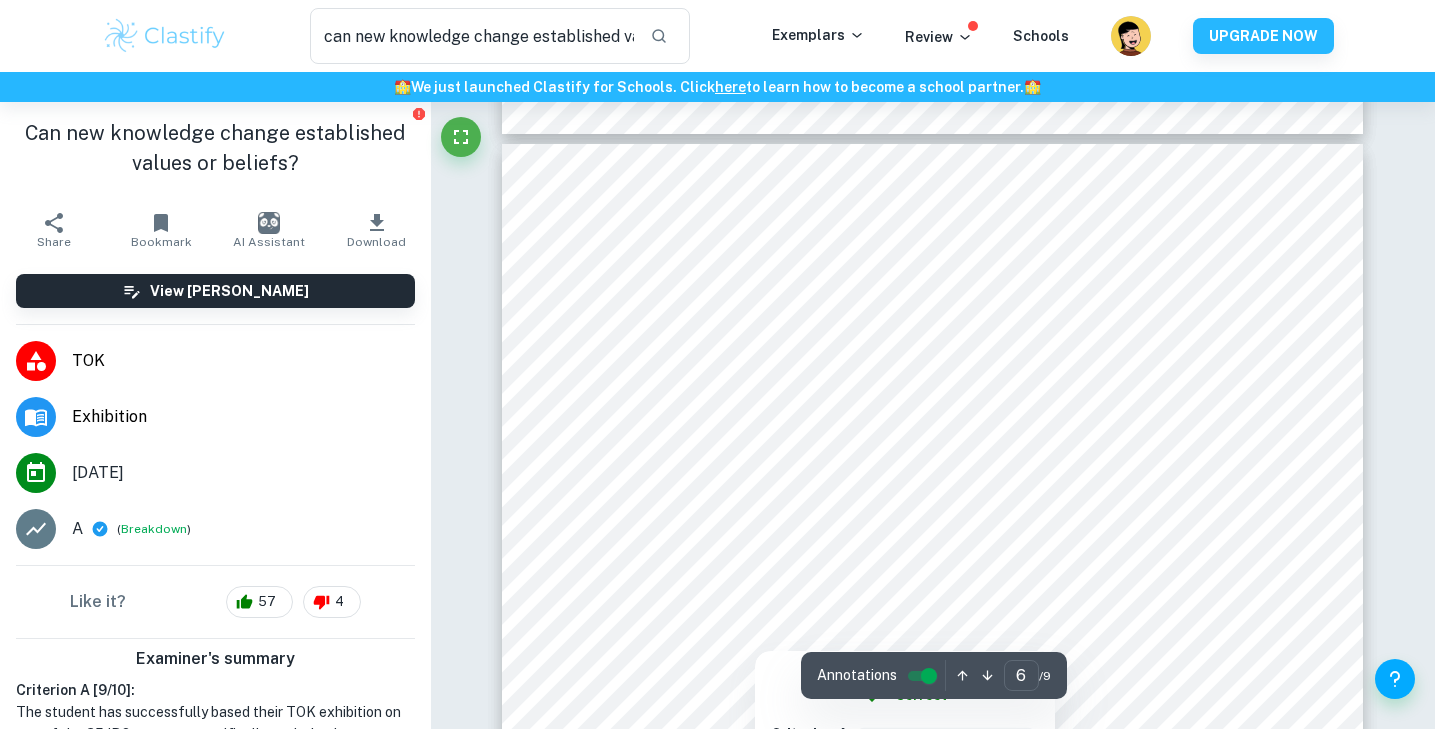 scroll, scrollTop: 6394, scrollLeft: 0, axis: vertical 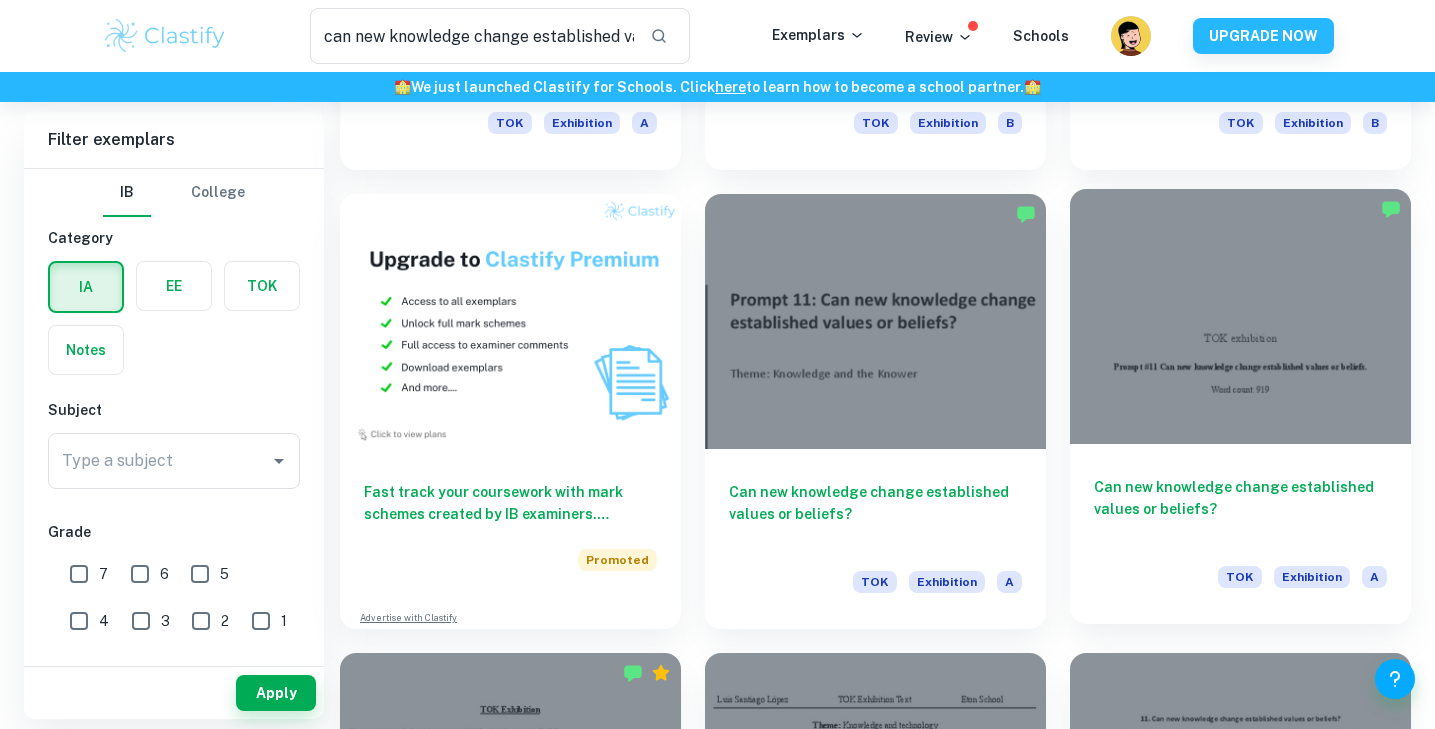 click at bounding box center (1240, 317) 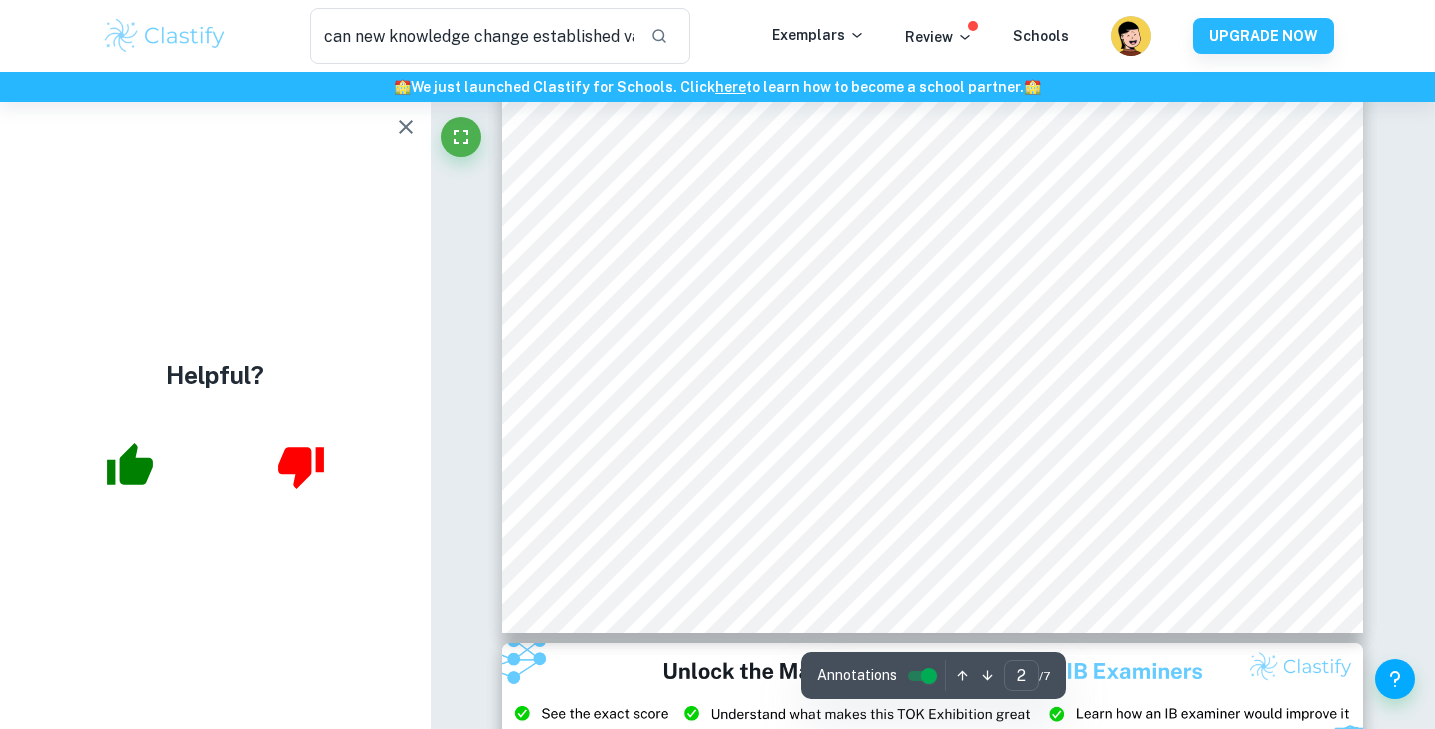 scroll, scrollTop: 2076, scrollLeft: 1, axis: both 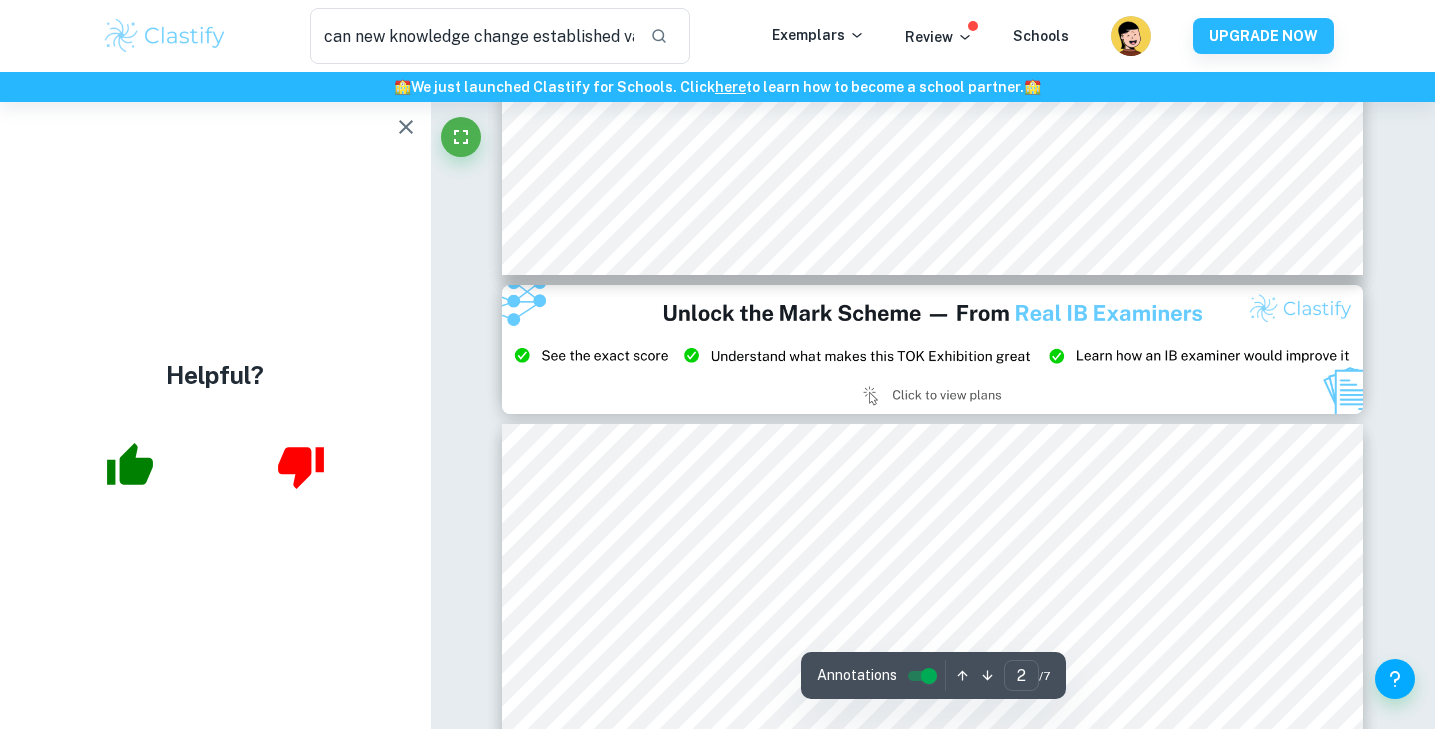 type on "3" 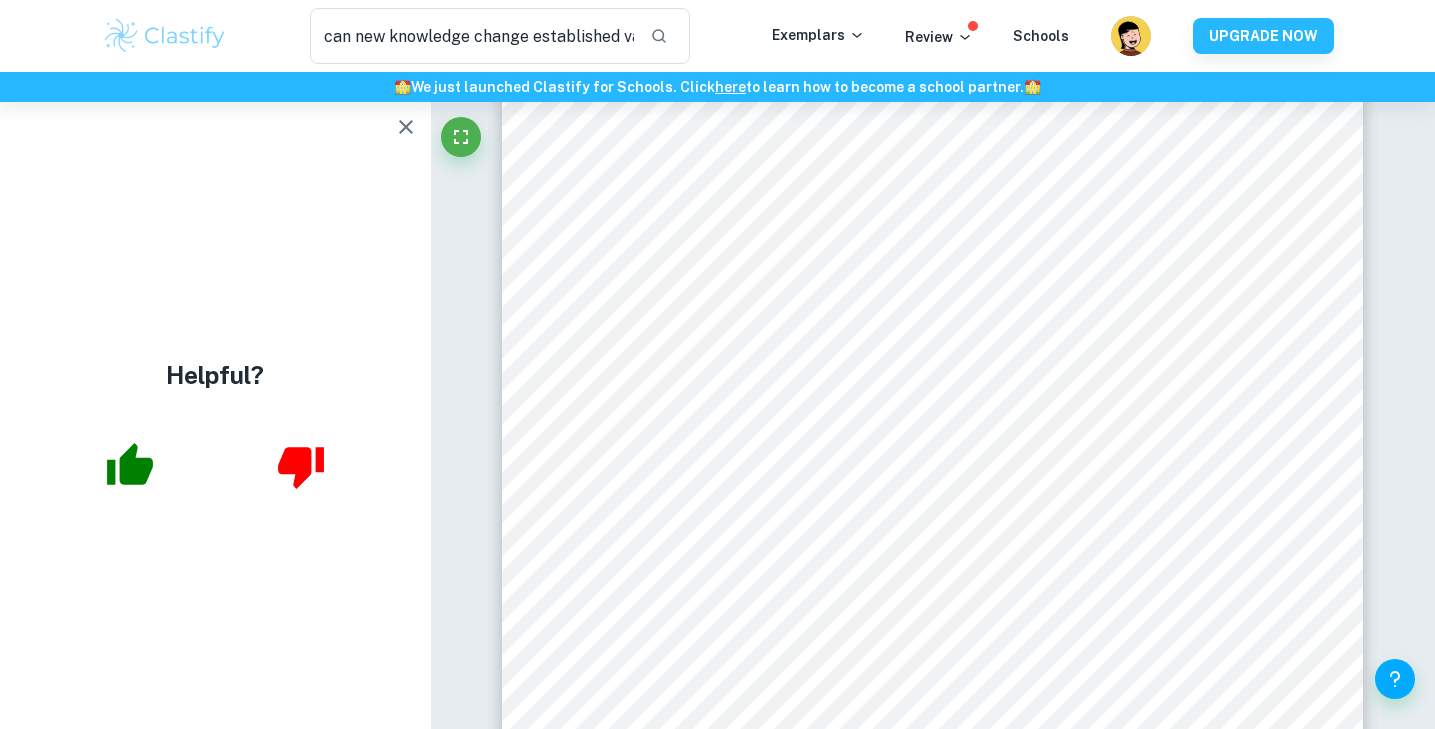 scroll, scrollTop: 2878, scrollLeft: 0, axis: vertical 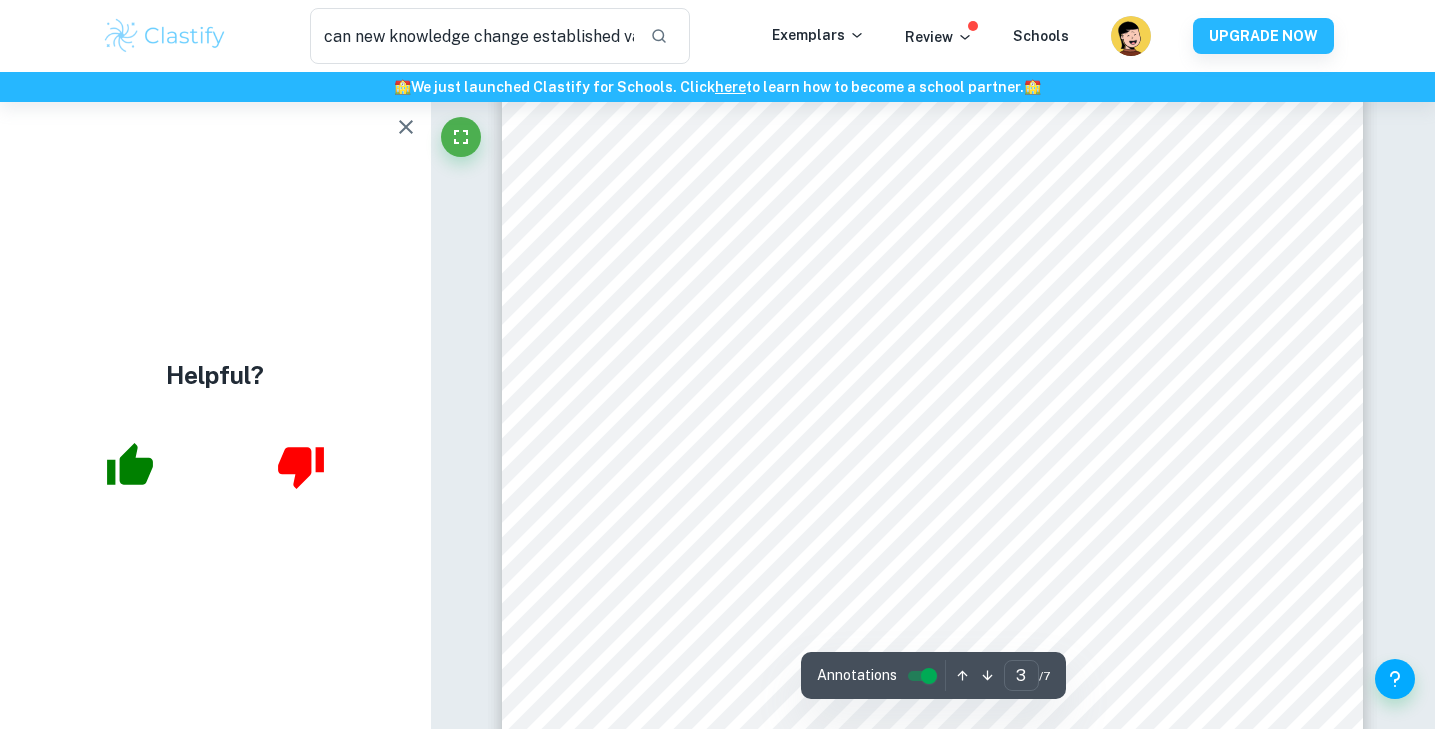 click 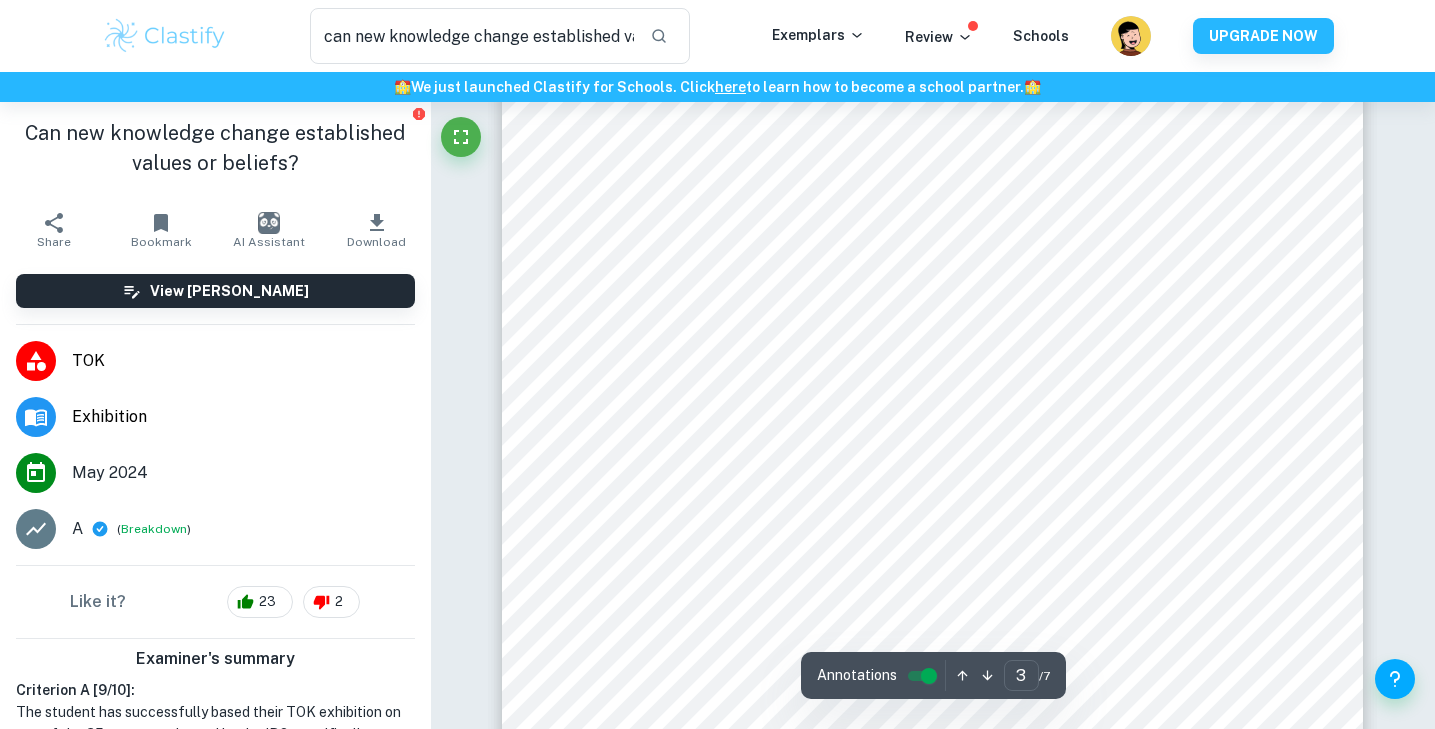 scroll, scrollTop: 3073, scrollLeft: 0, axis: vertical 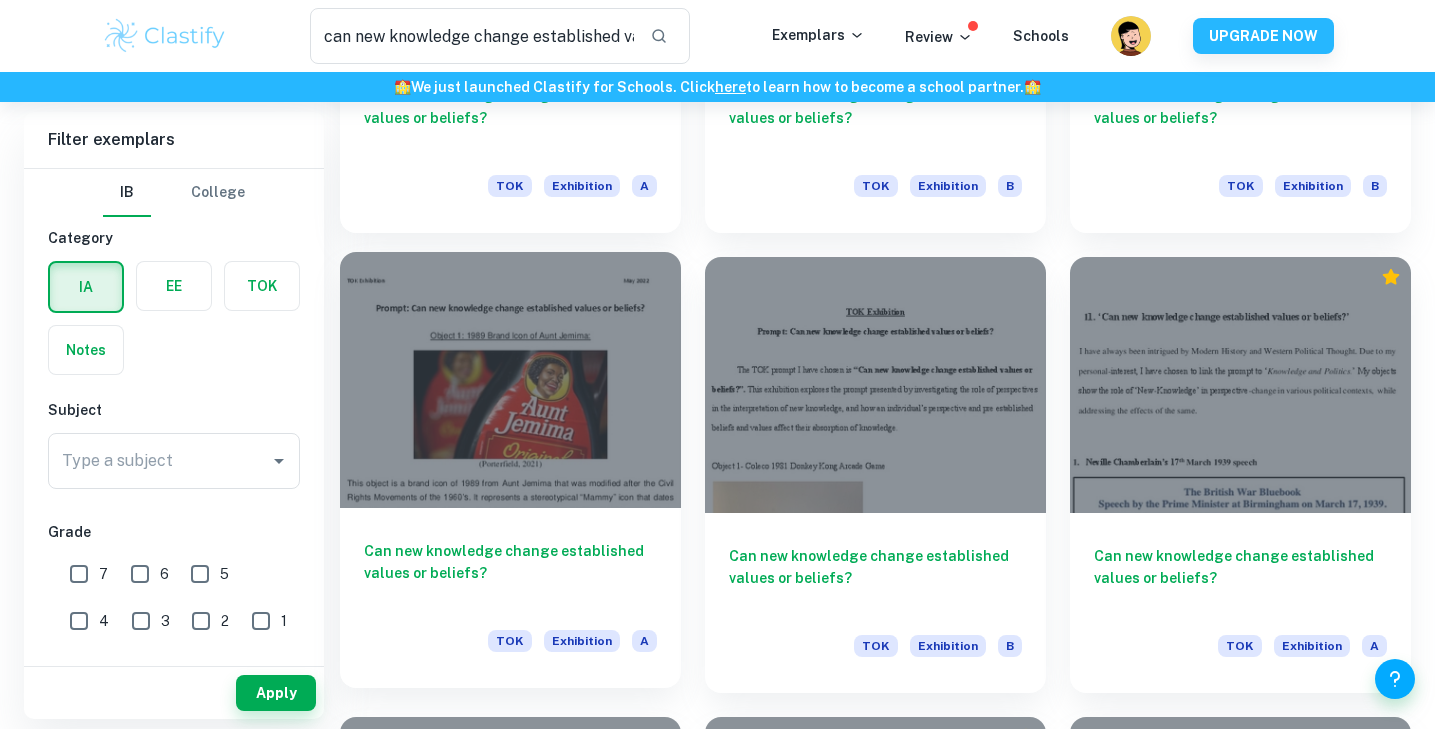 click at bounding box center [510, 380] 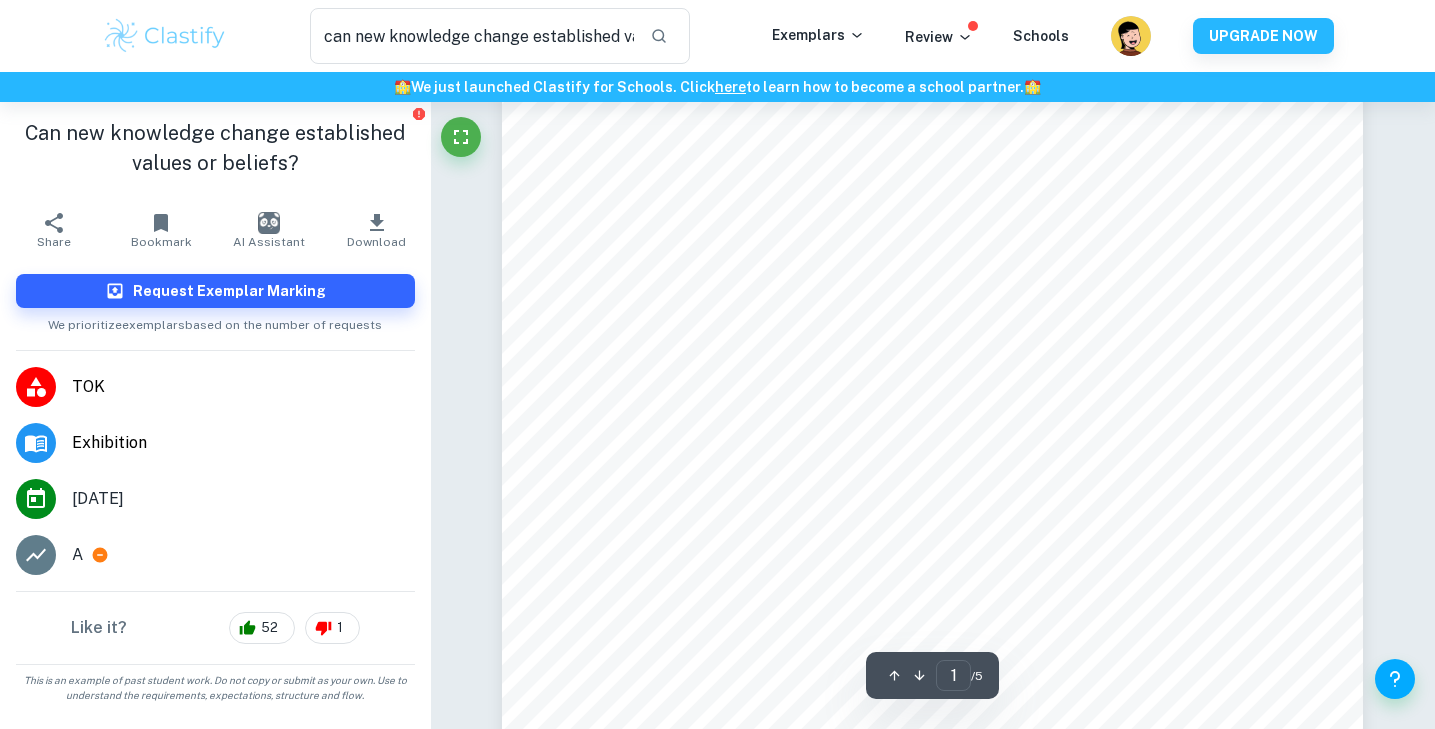 scroll, scrollTop: 124, scrollLeft: 1, axis: both 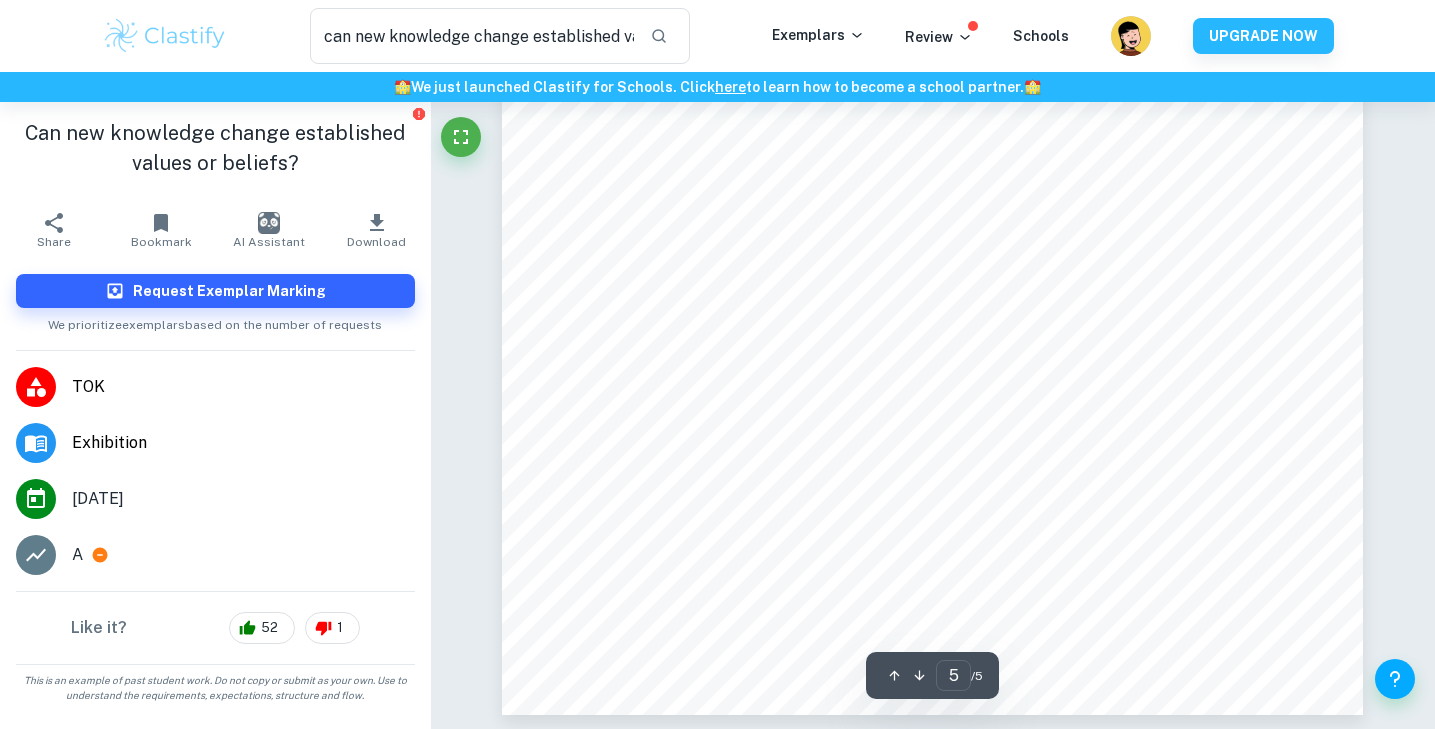 type on "4" 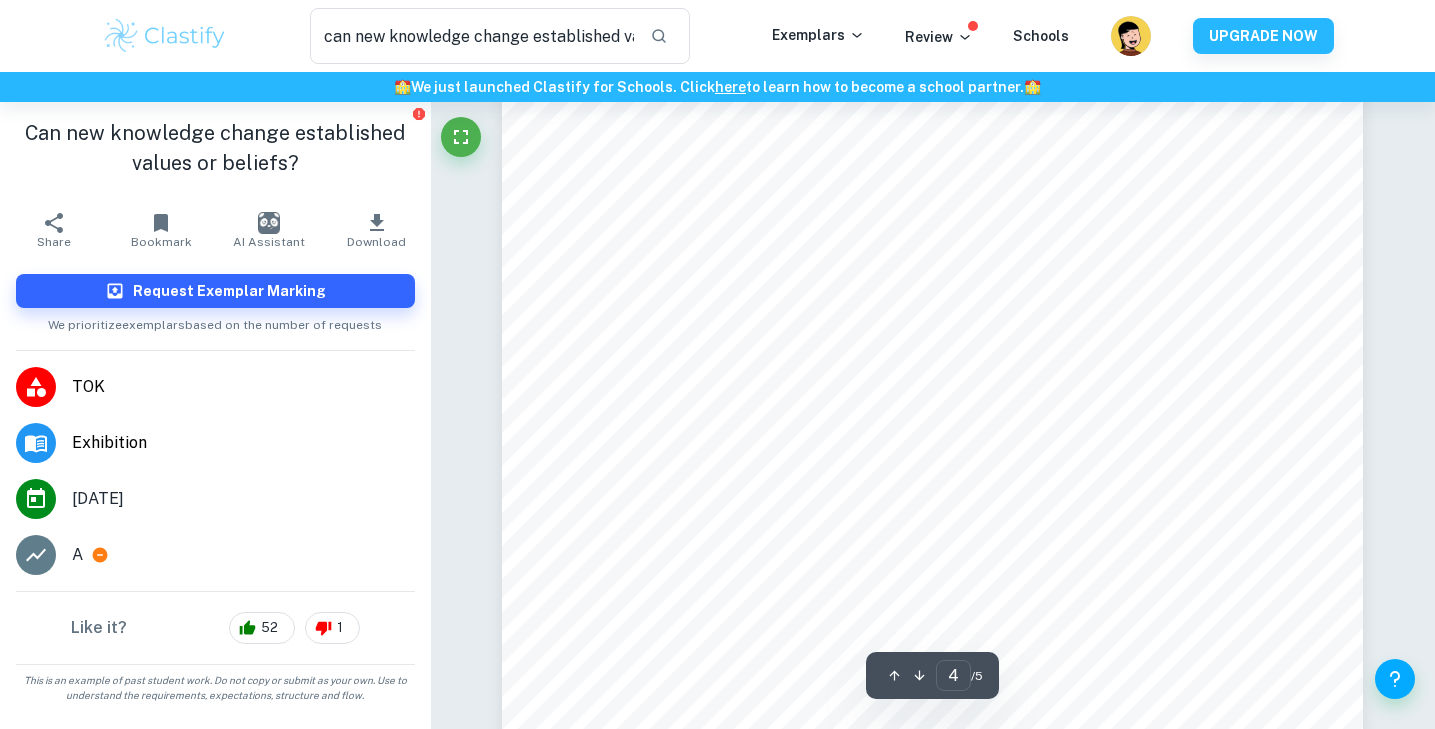 scroll, scrollTop: 4125, scrollLeft: 0, axis: vertical 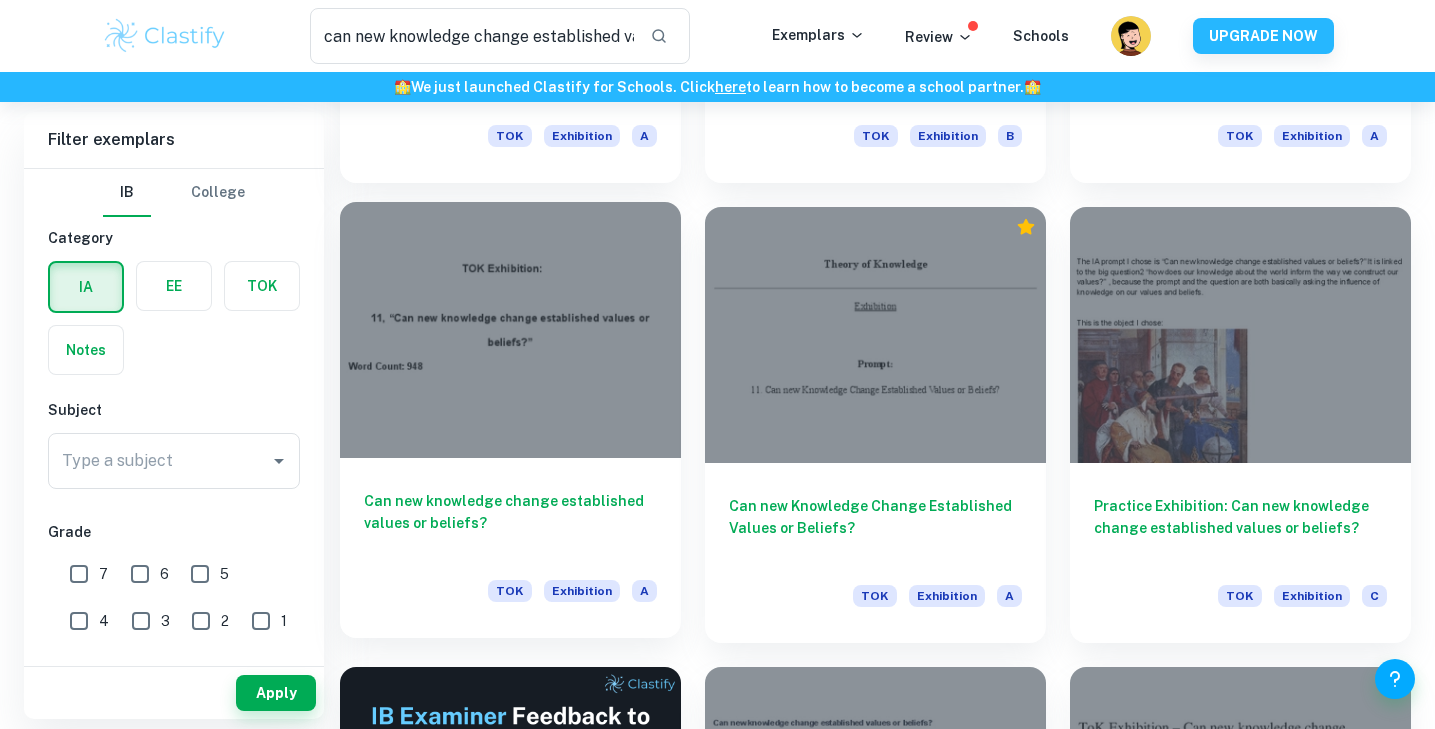 click on "Can new knowledge change established values or beliefs? TOK Exhibition A" at bounding box center [510, 548] 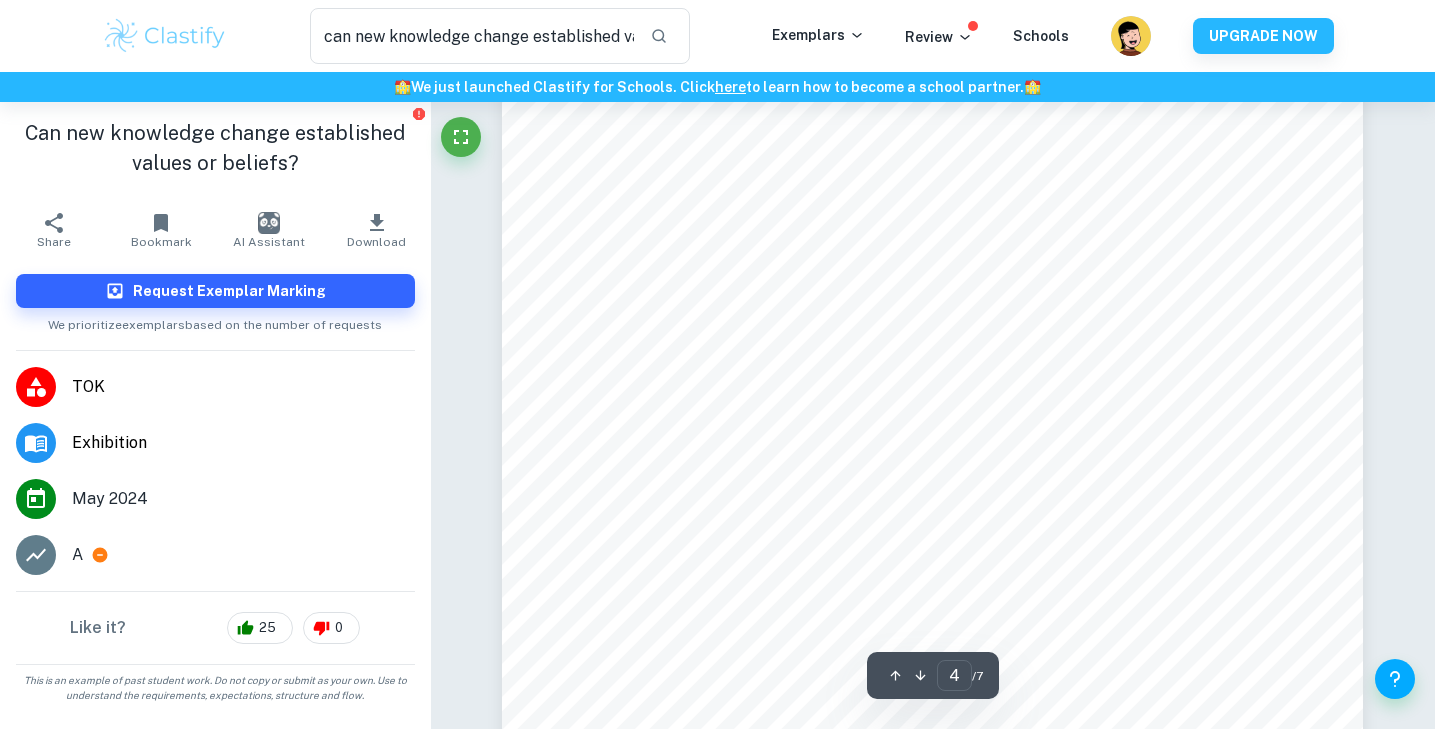 scroll, scrollTop: 3993, scrollLeft: 0, axis: vertical 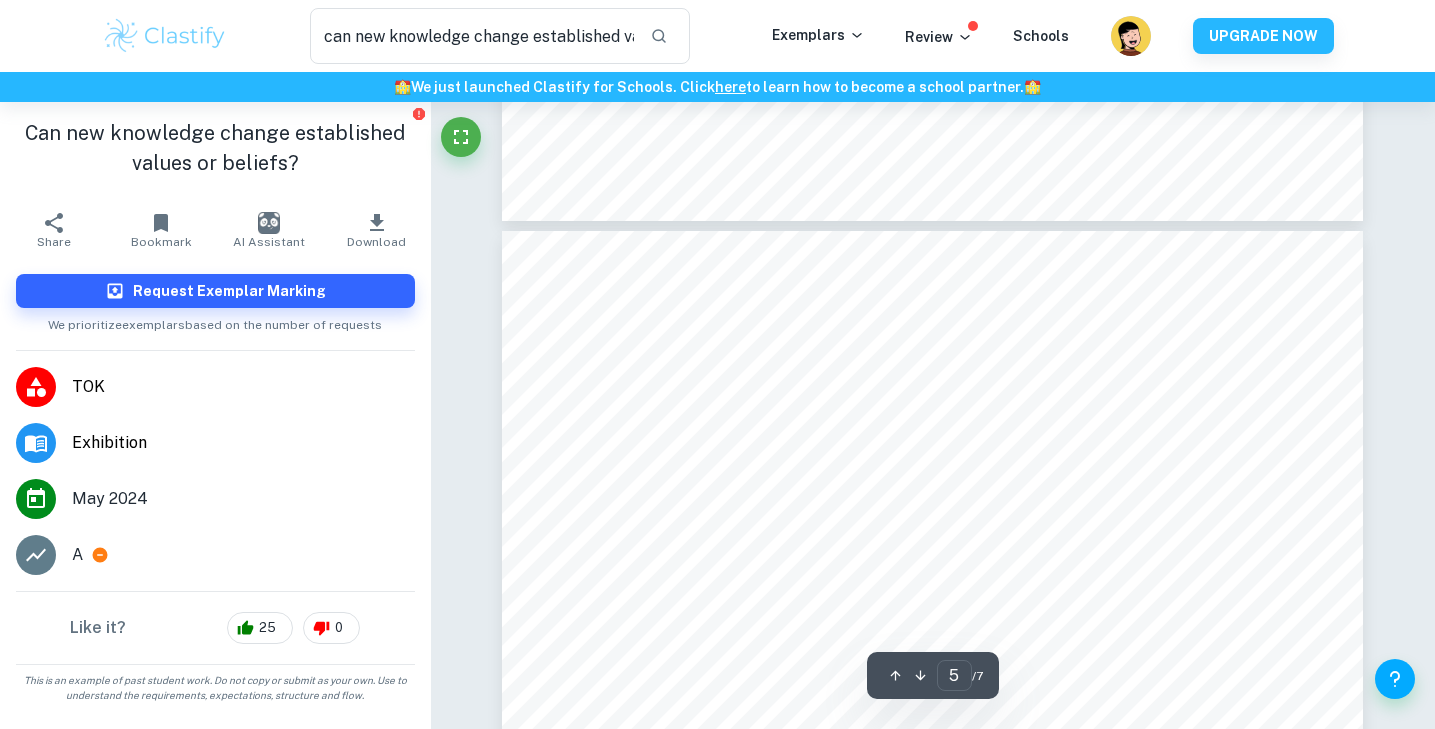 type on "6" 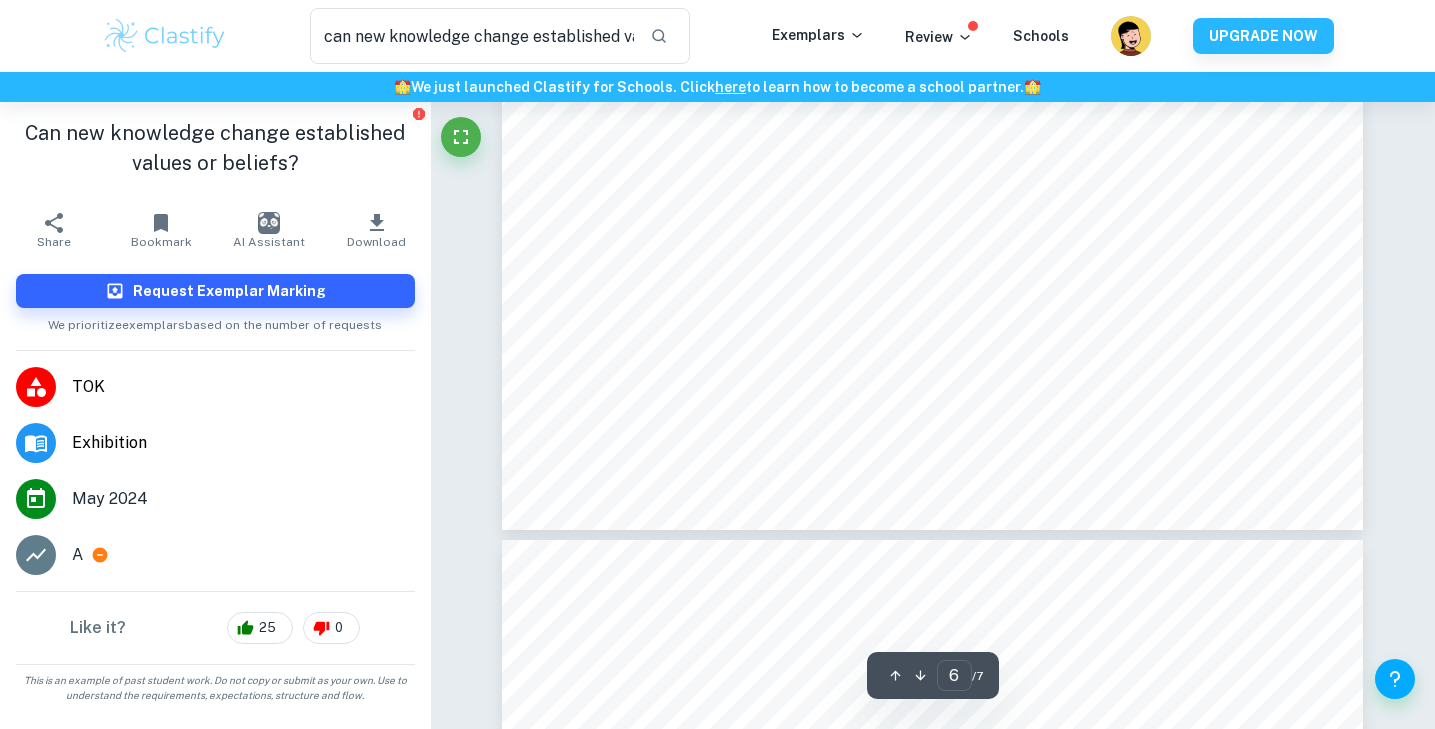 scroll, scrollTop: 7238, scrollLeft: 0, axis: vertical 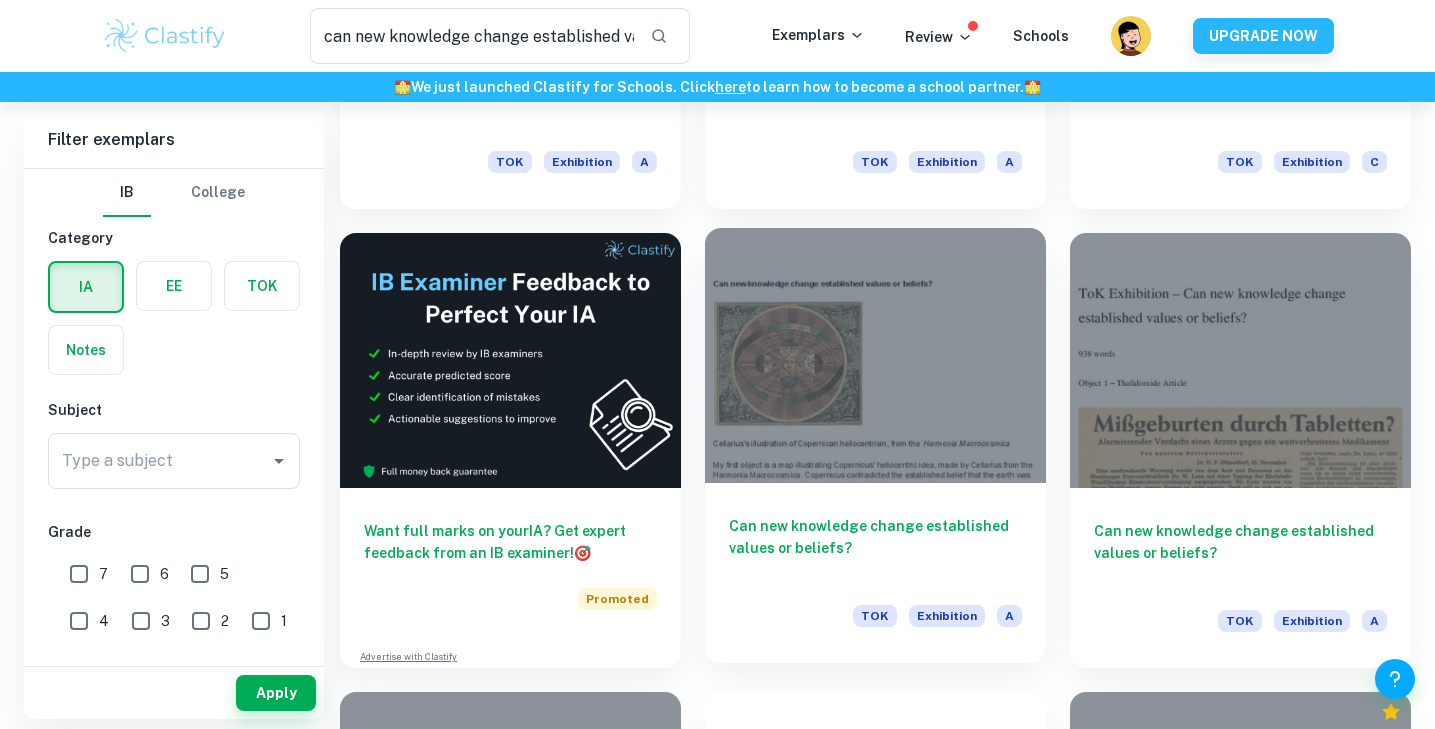click on "Can new knowledge change established values or beliefs?" at bounding box center (875, 548) 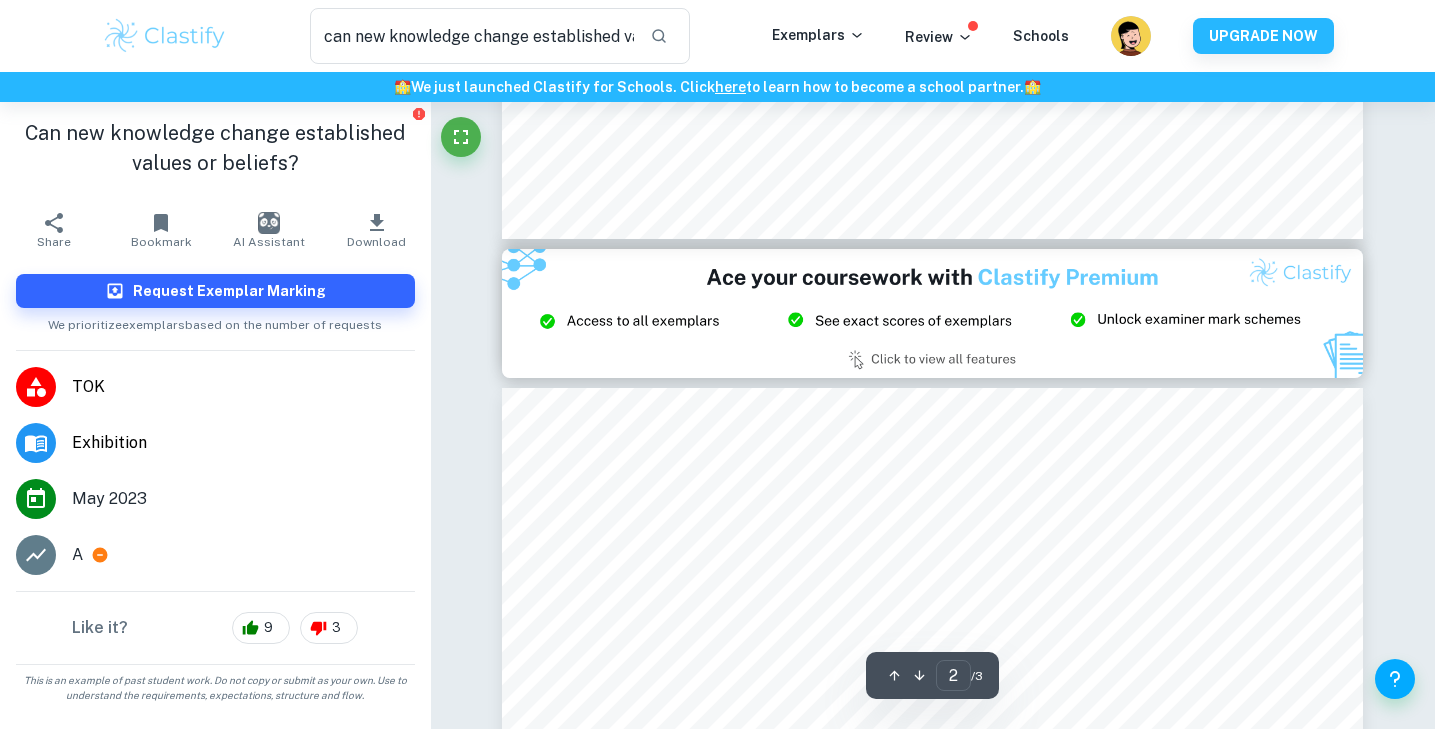type on "3" 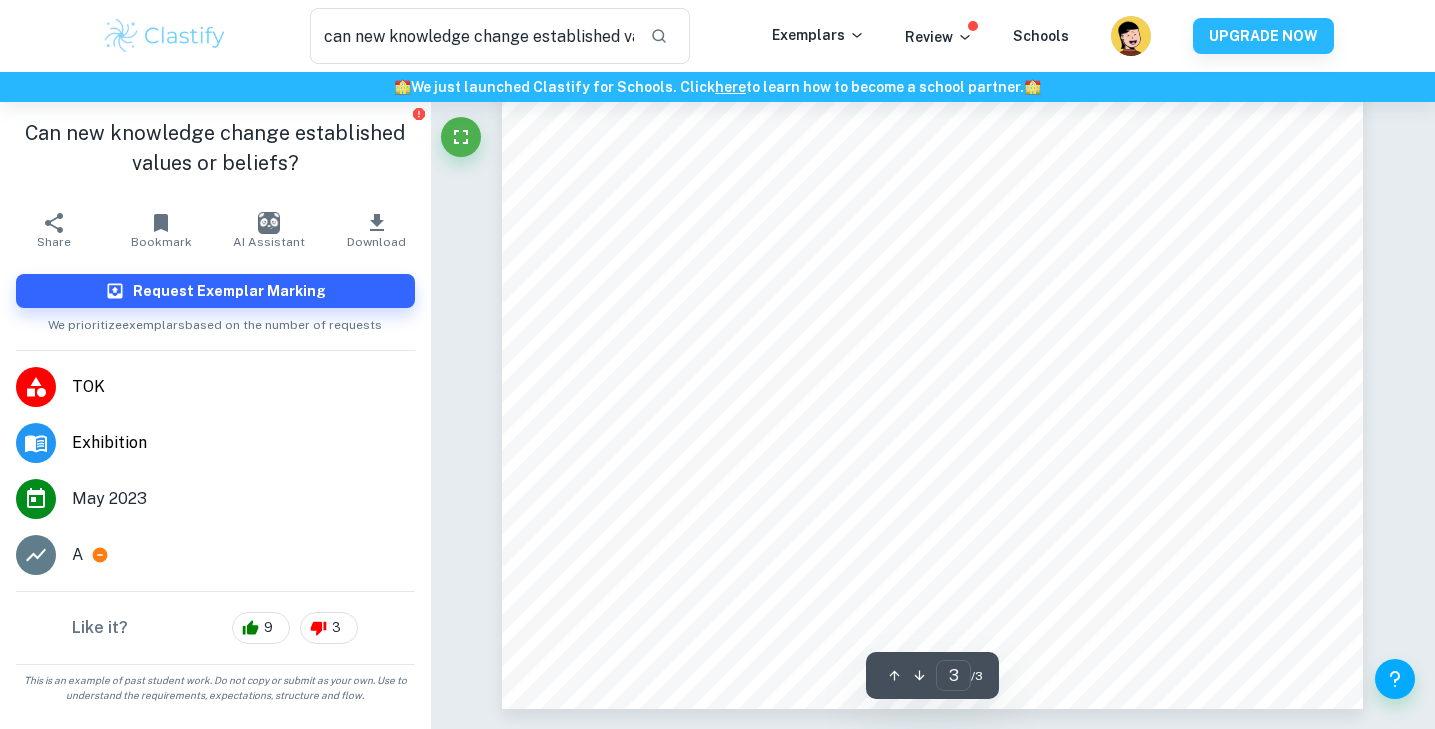 scroll, scrollTop: 3359, scrollLeft: 0, axis: vertical 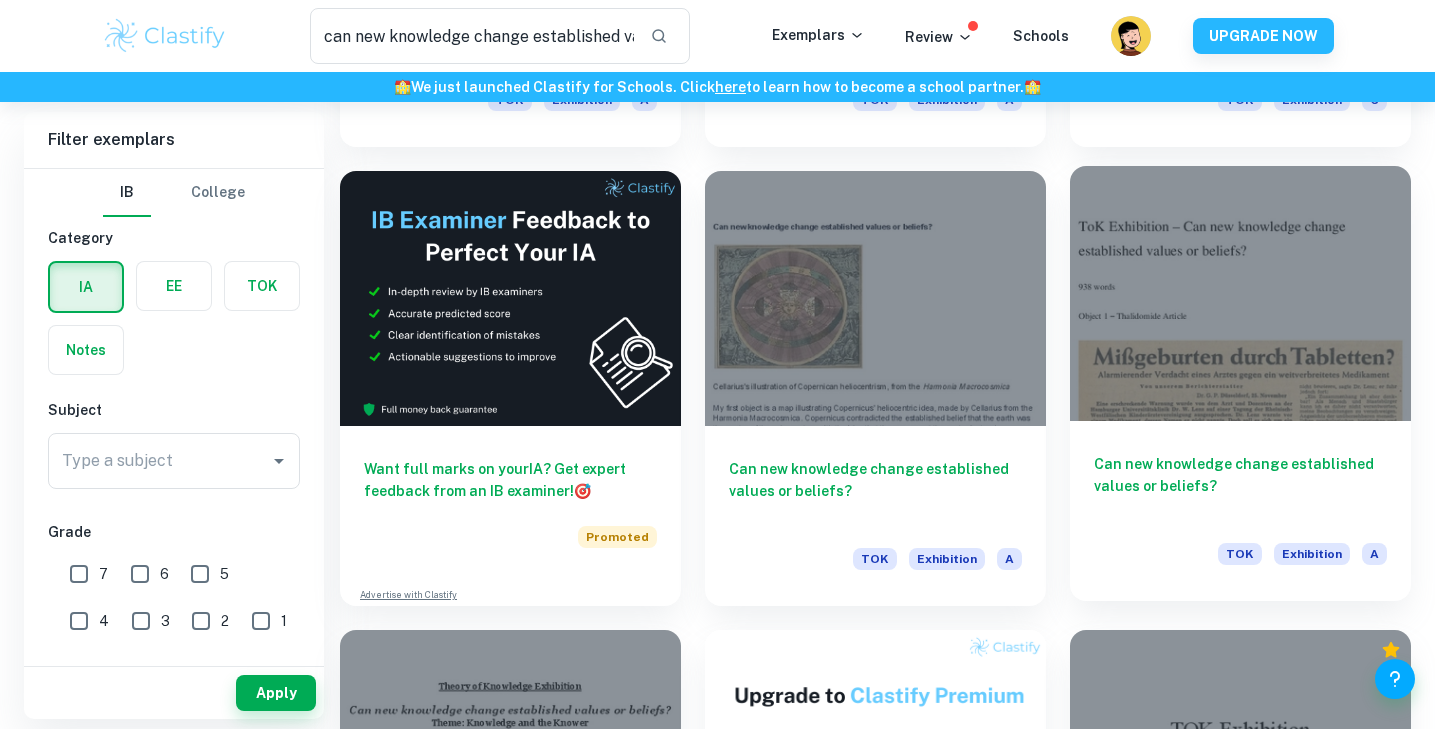 click on "Can new knowledge change established values or beliefs?" at bounding box center [1240, 486] 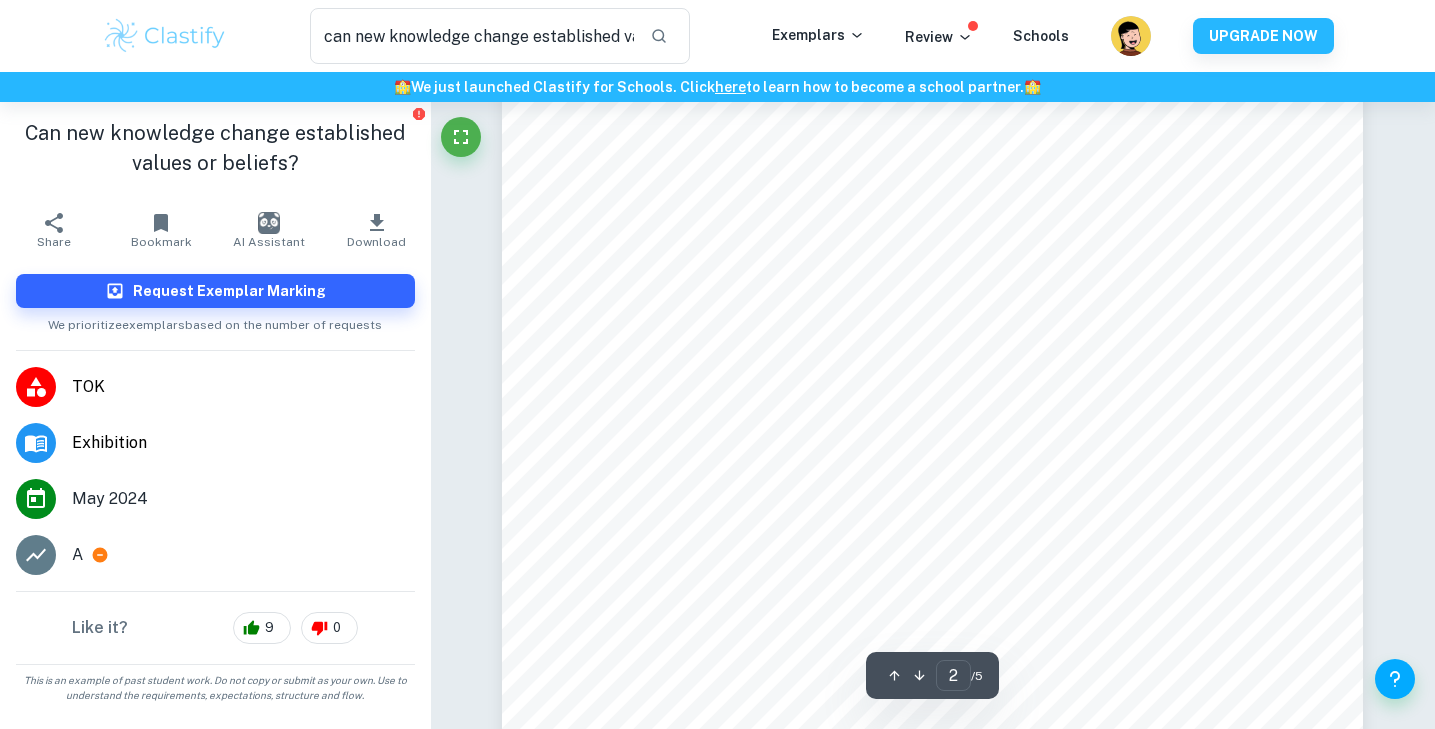 scroll, scrollTop: 2179, scrollLeft: 1, axis: both 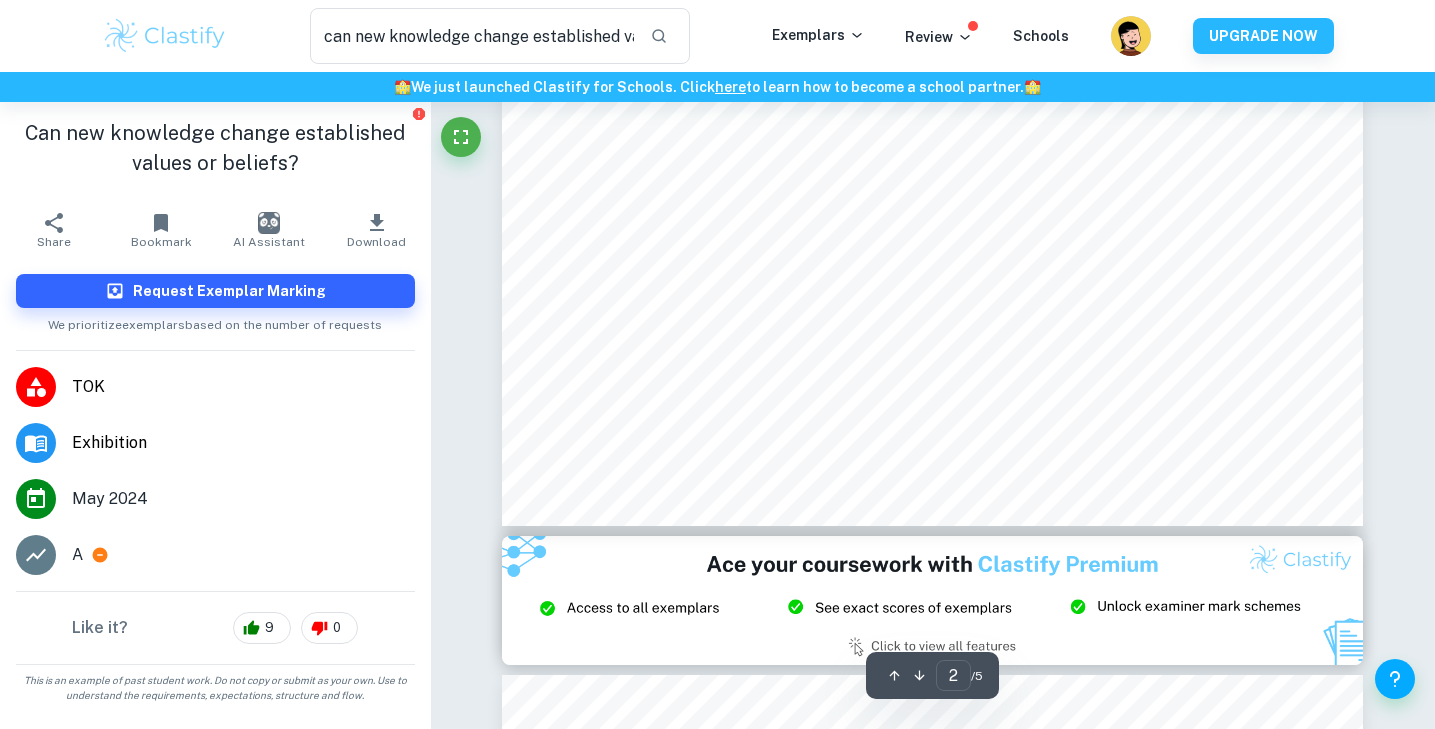 type on "3" 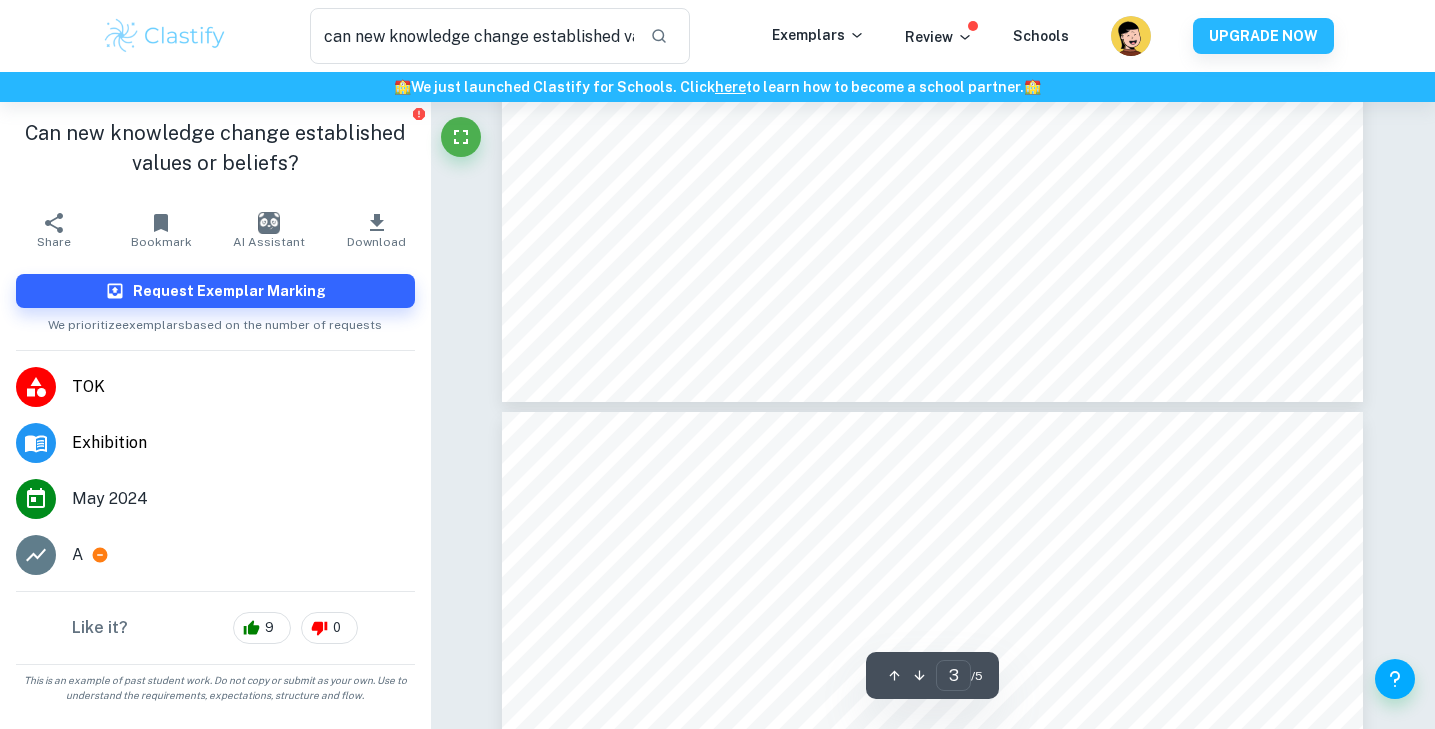 scroll, scrollTop: 3700, scrollLeft: 0, axis: vertical 